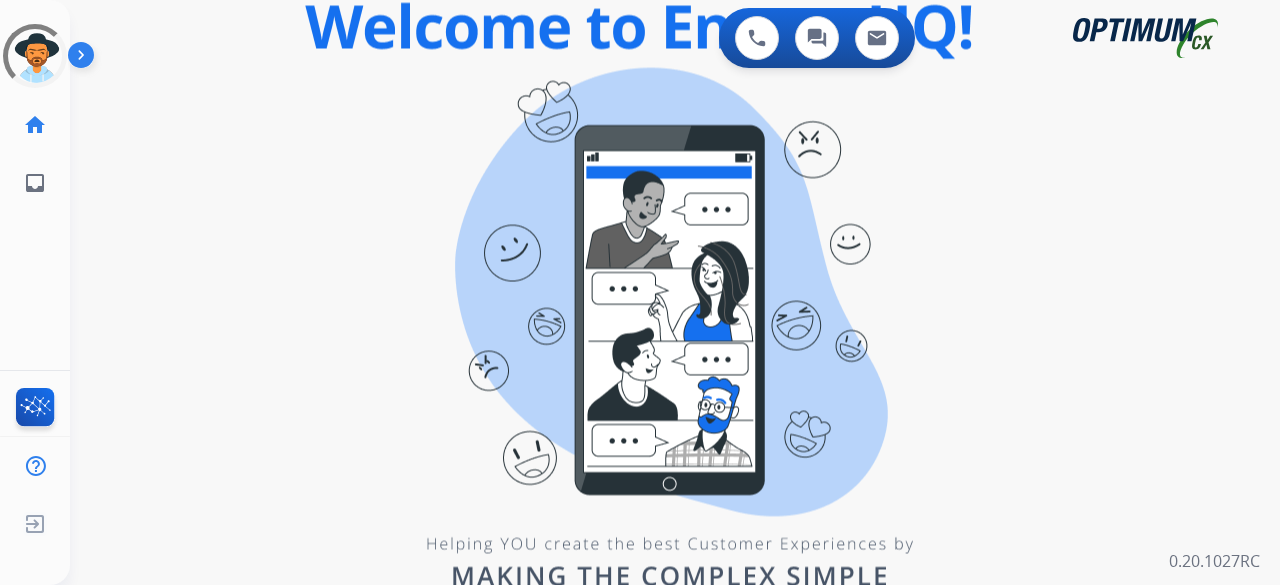 scroll, scrollTop: 0, scrollLeft: 0, axis: both 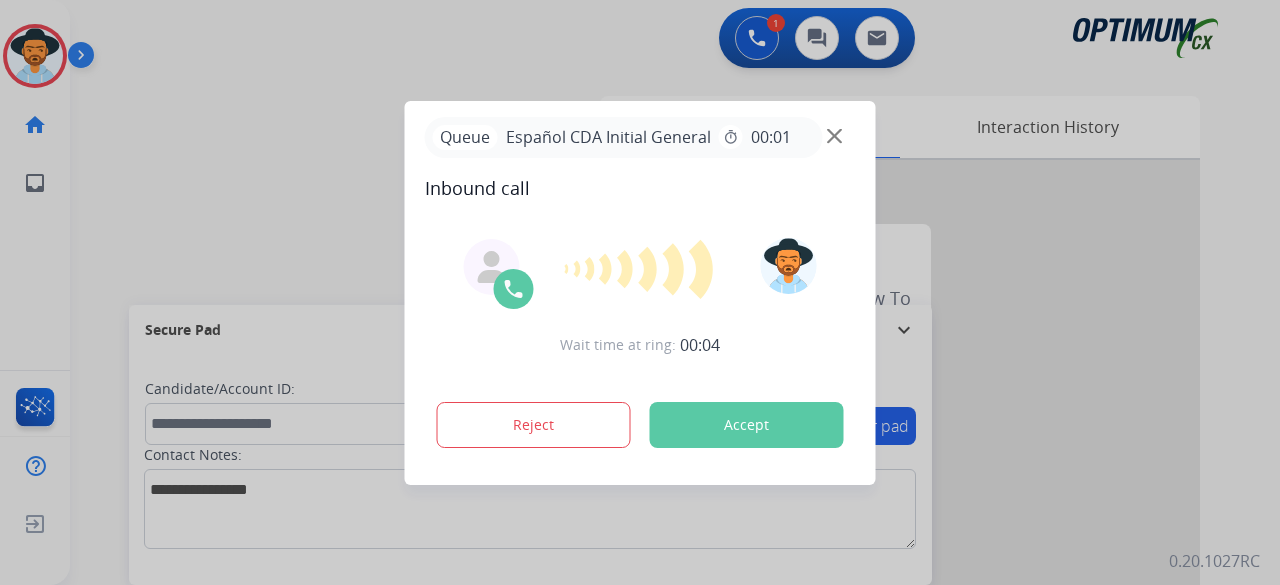 click at bounding box center (640, 292) 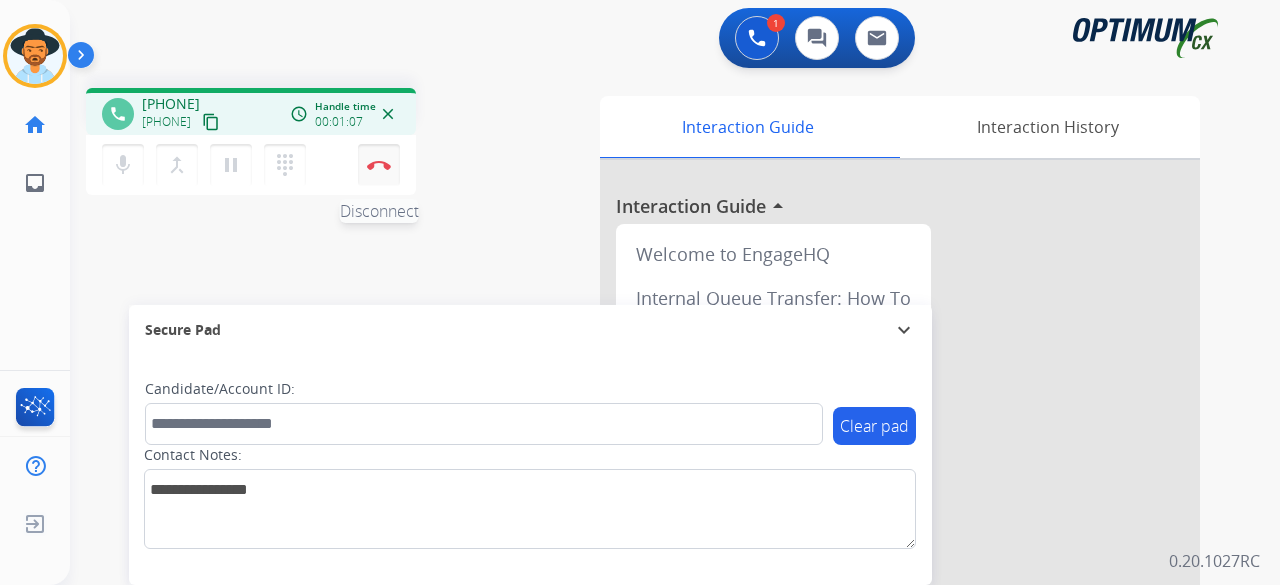 click at bounding box center [379, 165] 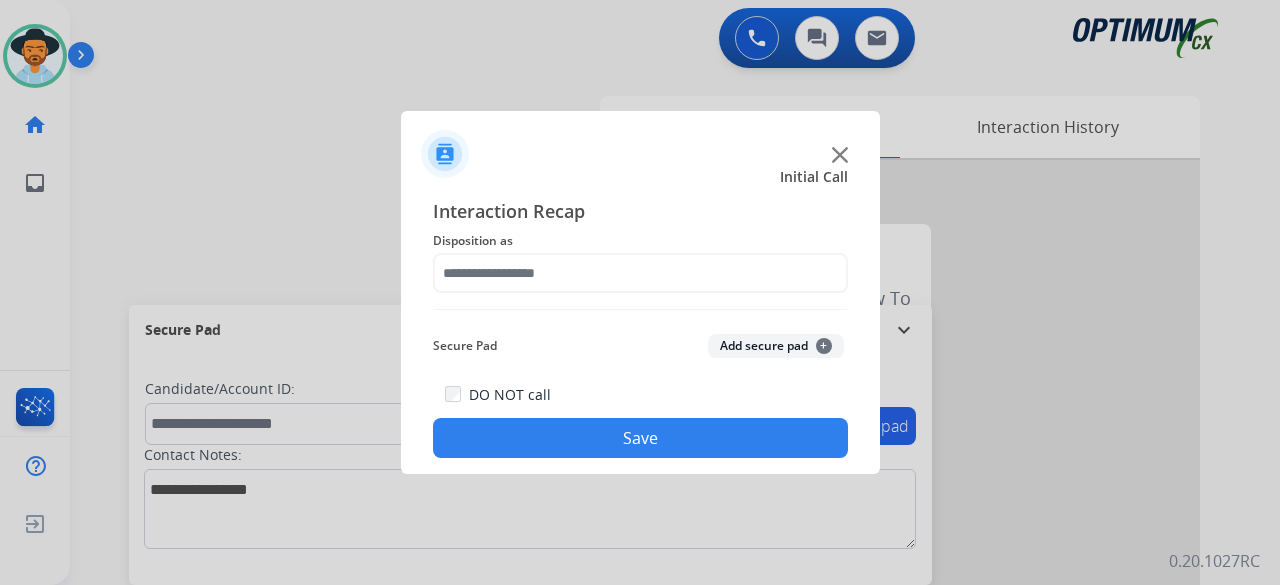 click at bounding box center [640, 292] 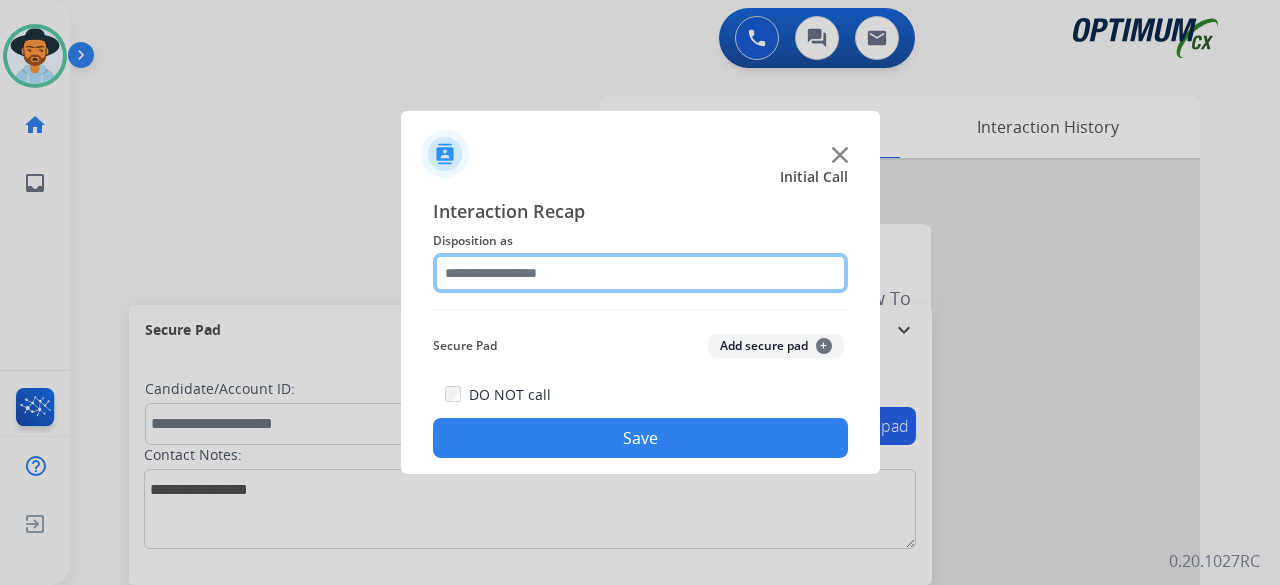 click 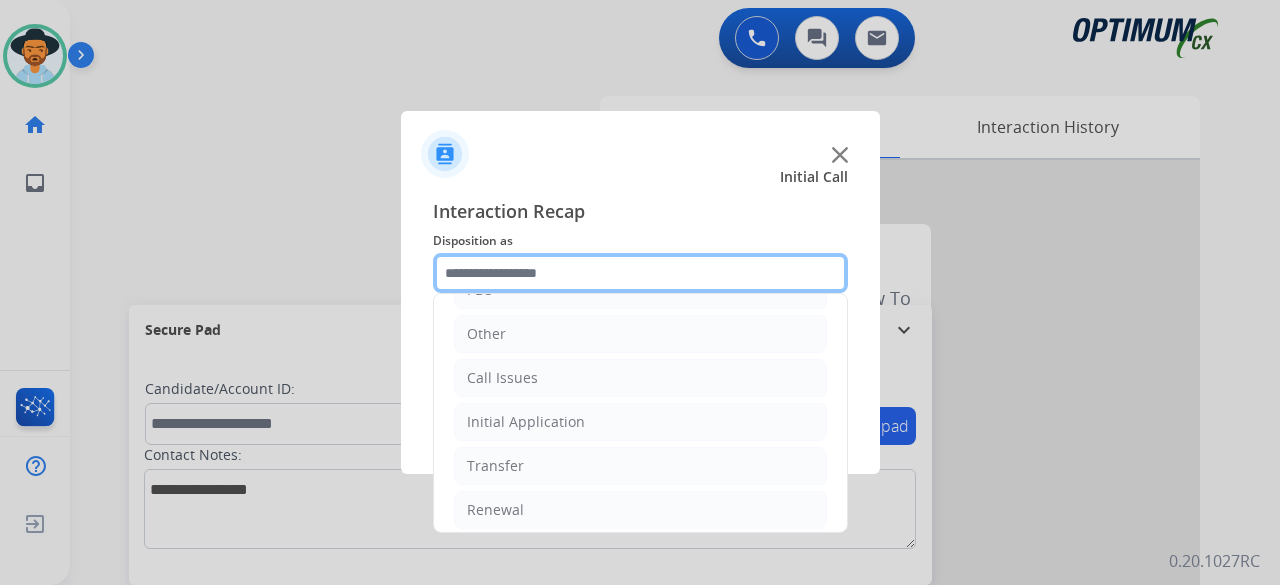 scroll, scrollTop: 130, scrollLeft: 0, axis: vertical 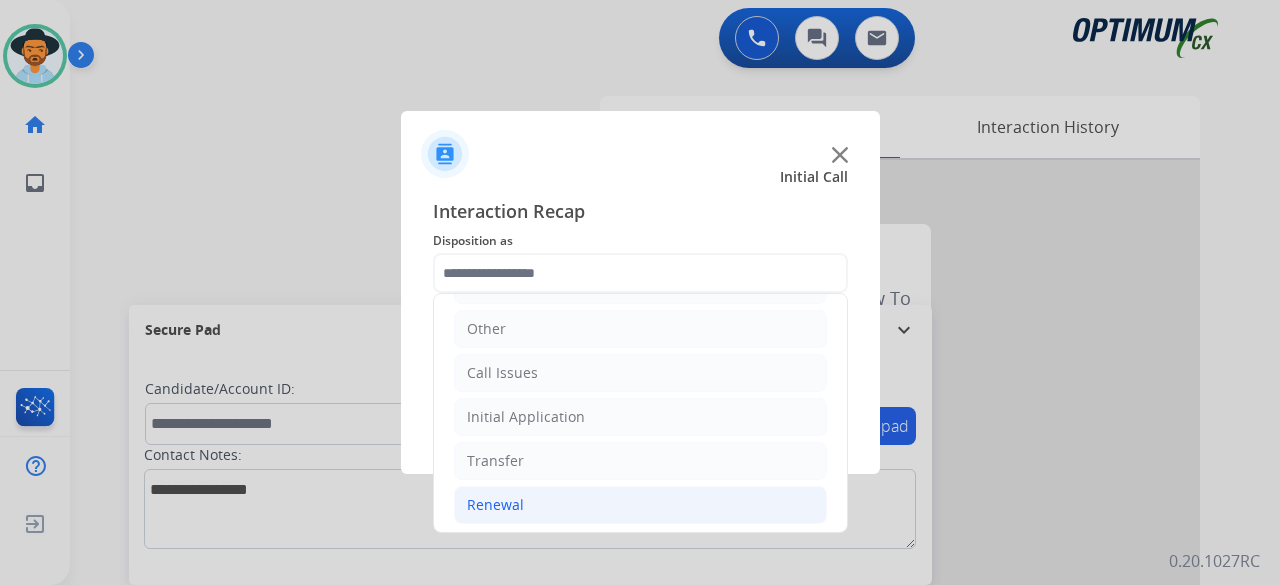 click on "Renewal" 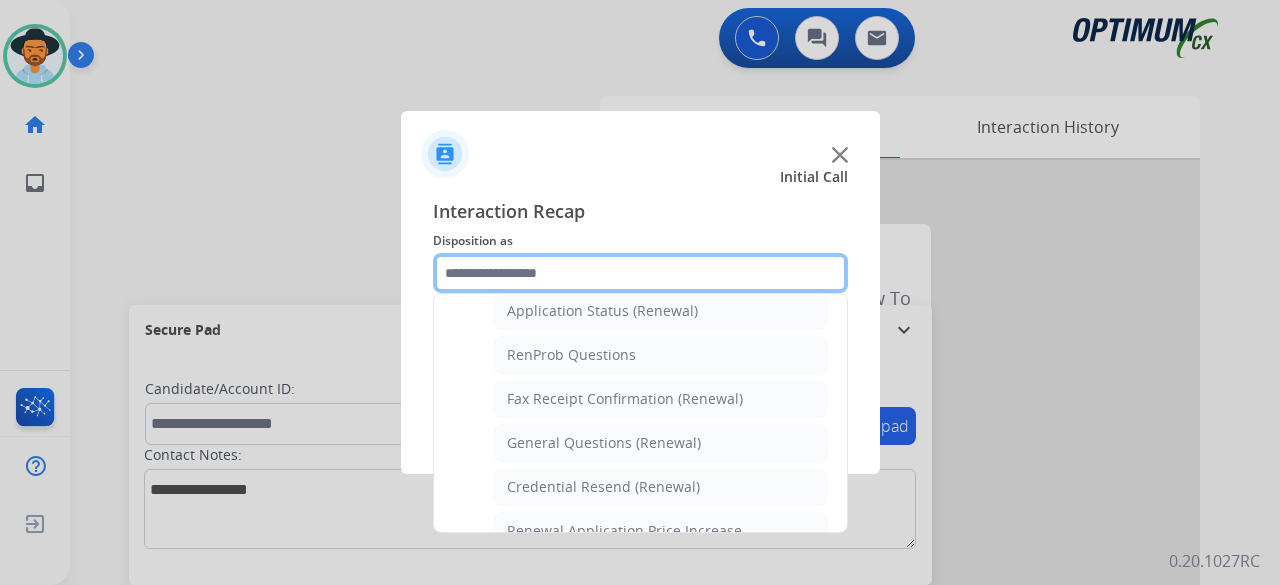 scroll, scrollTop: 515, scrollLeft: 0, axis: vertical 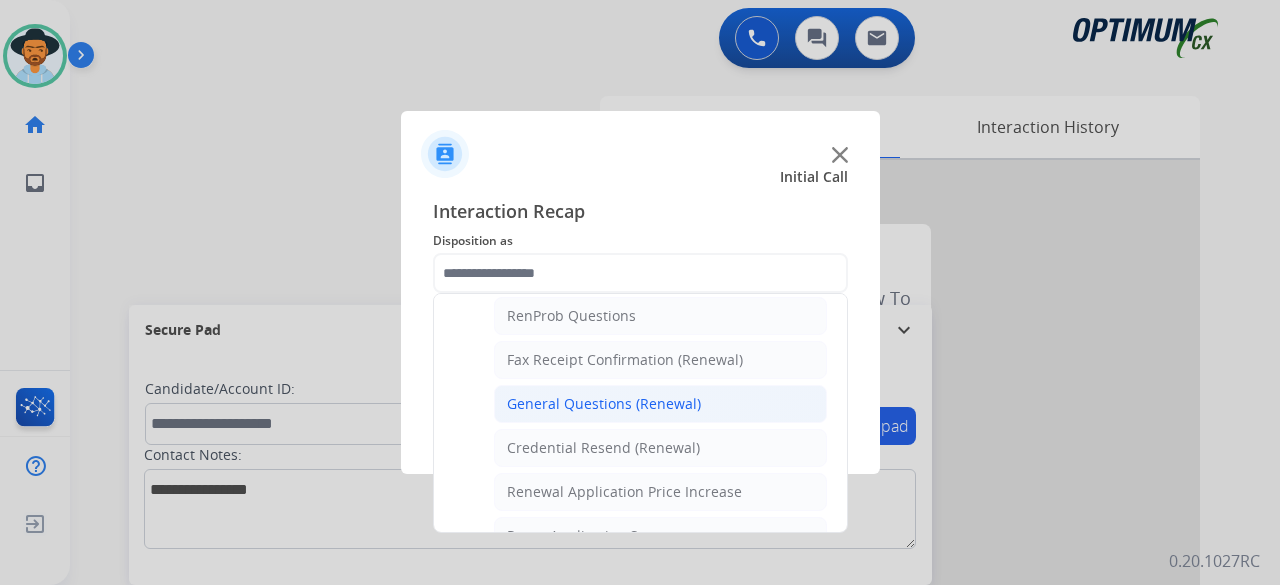 click on "General Questions (Renewal)" 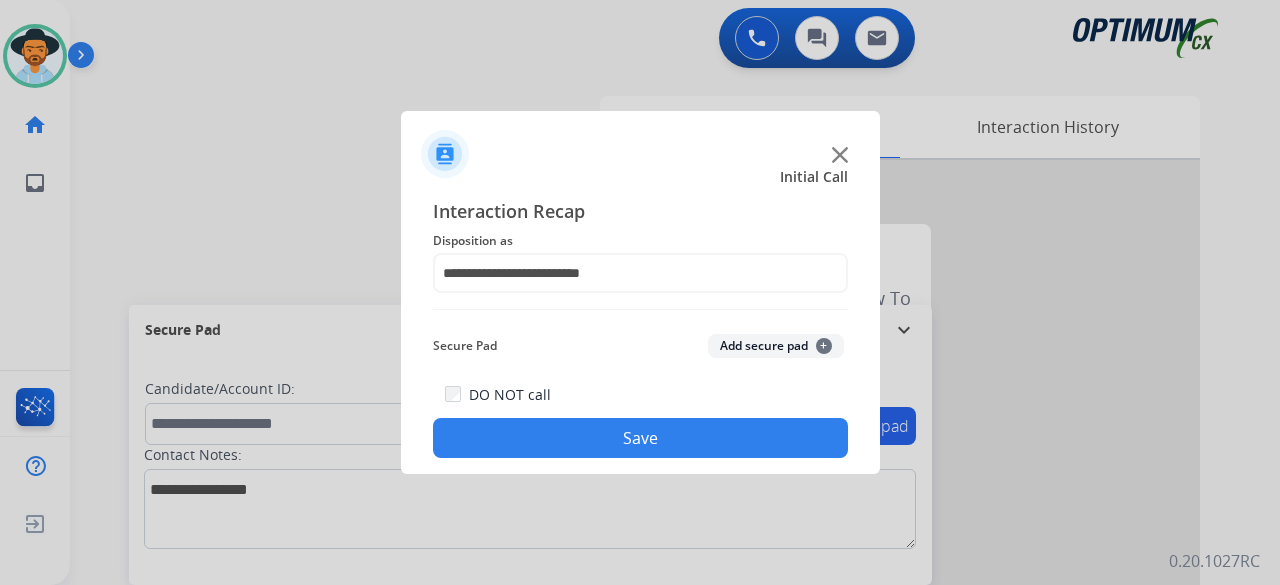 click on "Add secure pad  +" 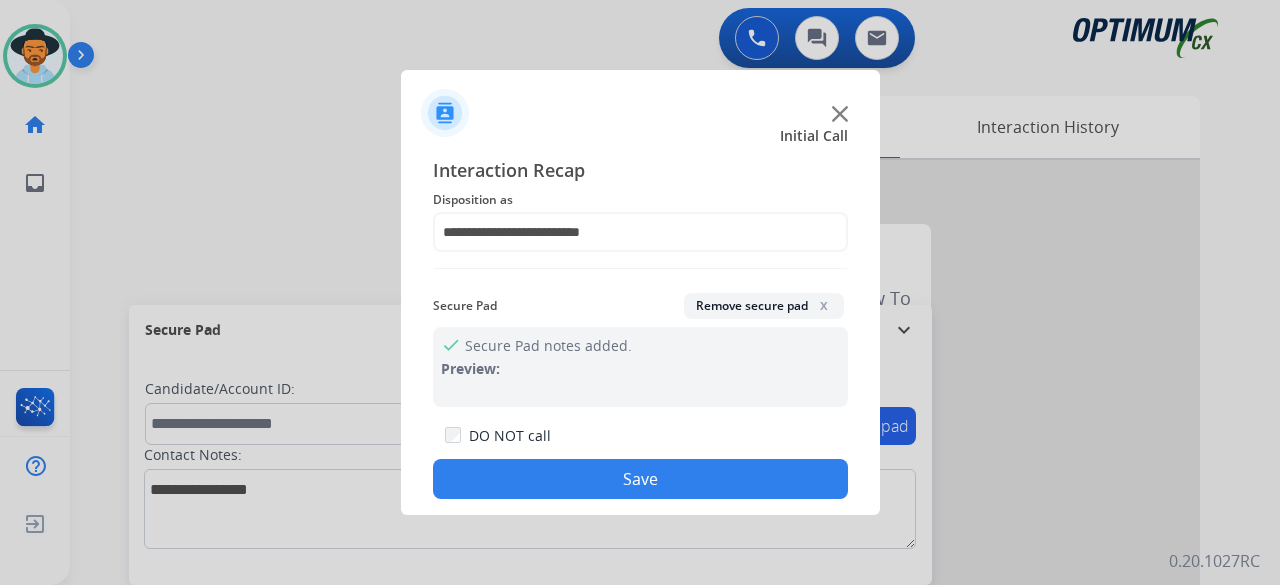 click on "Save" 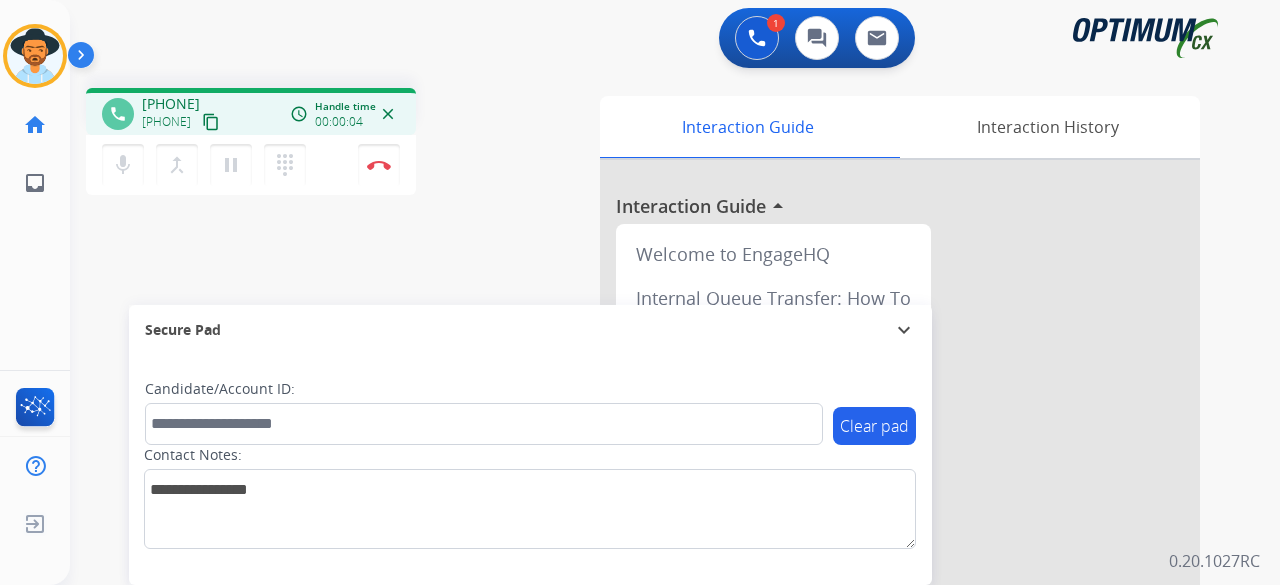 click on "content_copy" at bounding box center [211, 122] 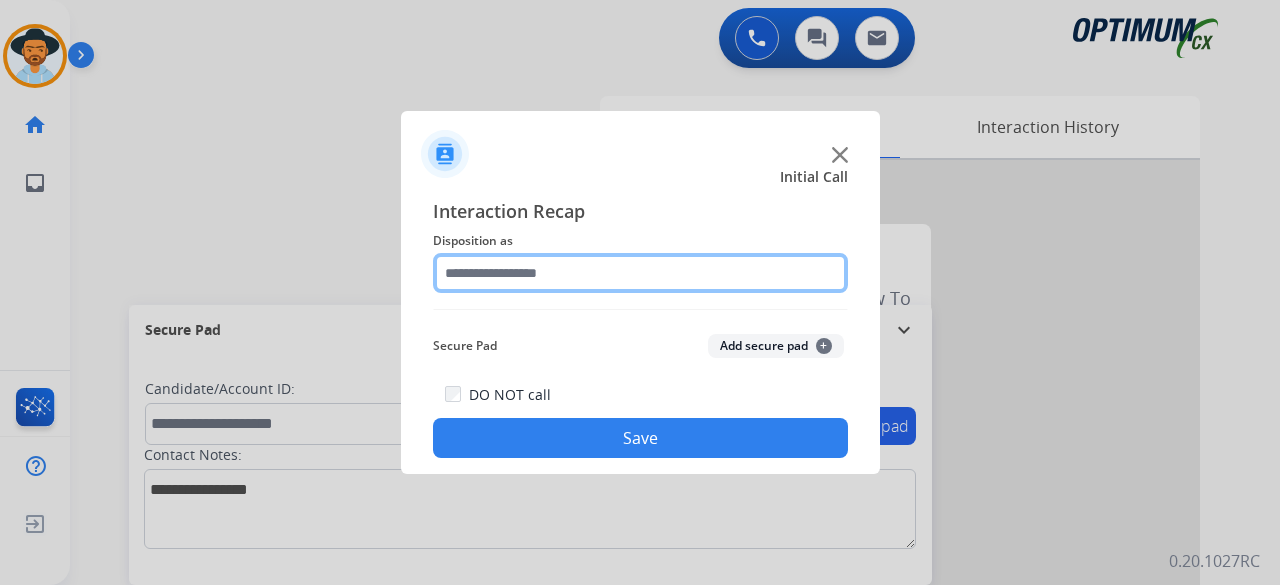 click 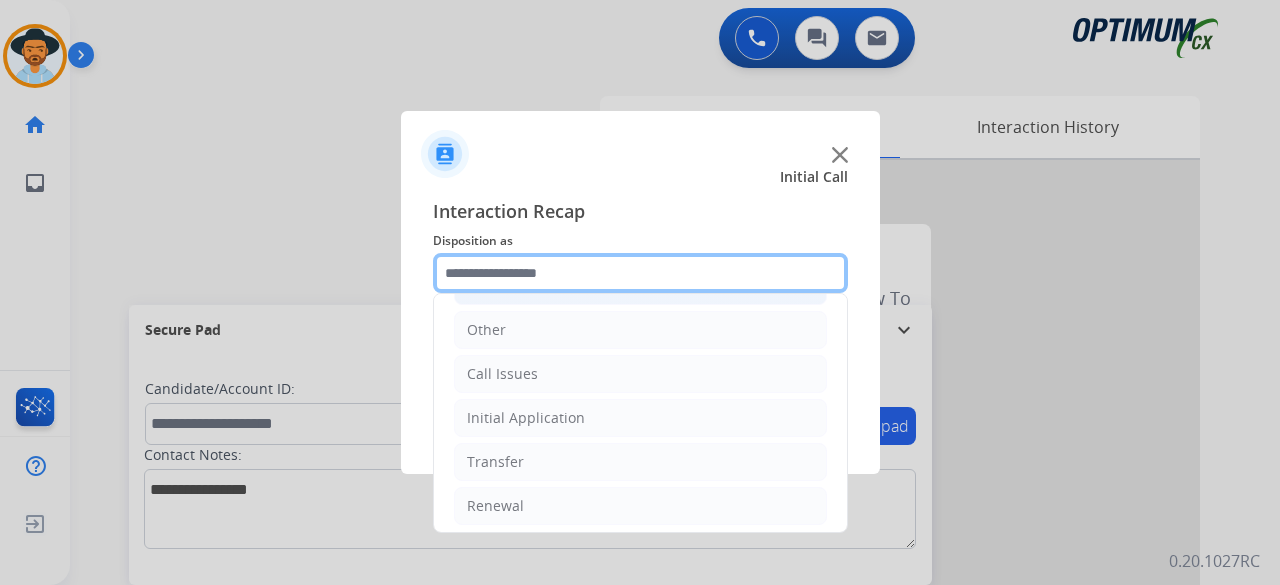 scroll, scrollTop: 130, scrollLeft: 0, axis: vertical 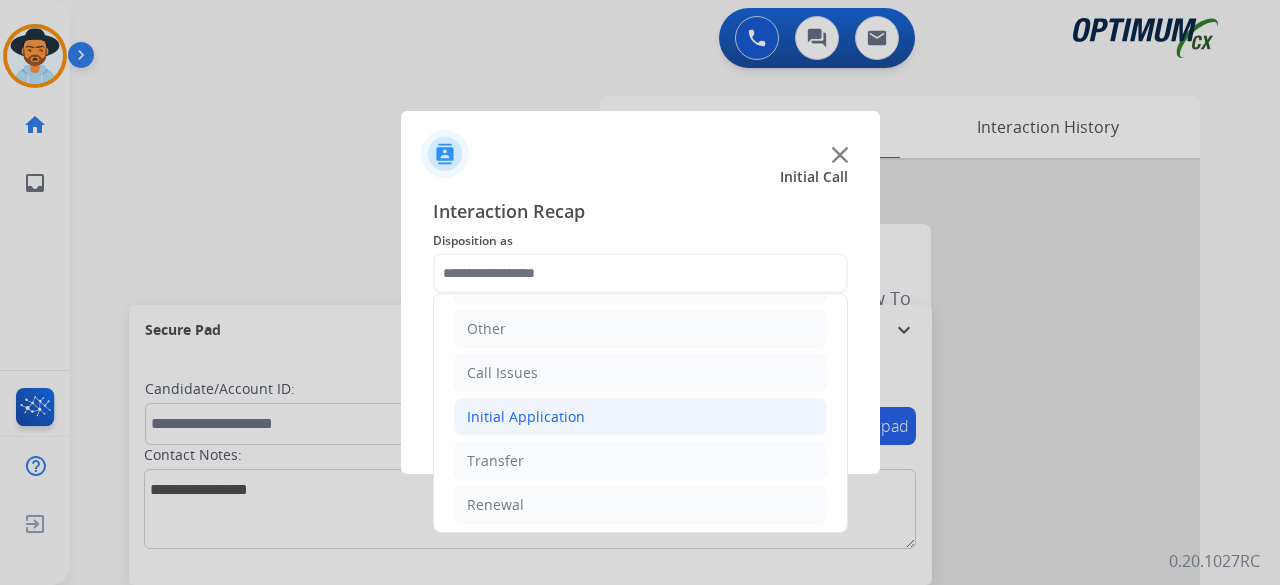 click on "Initial Application" 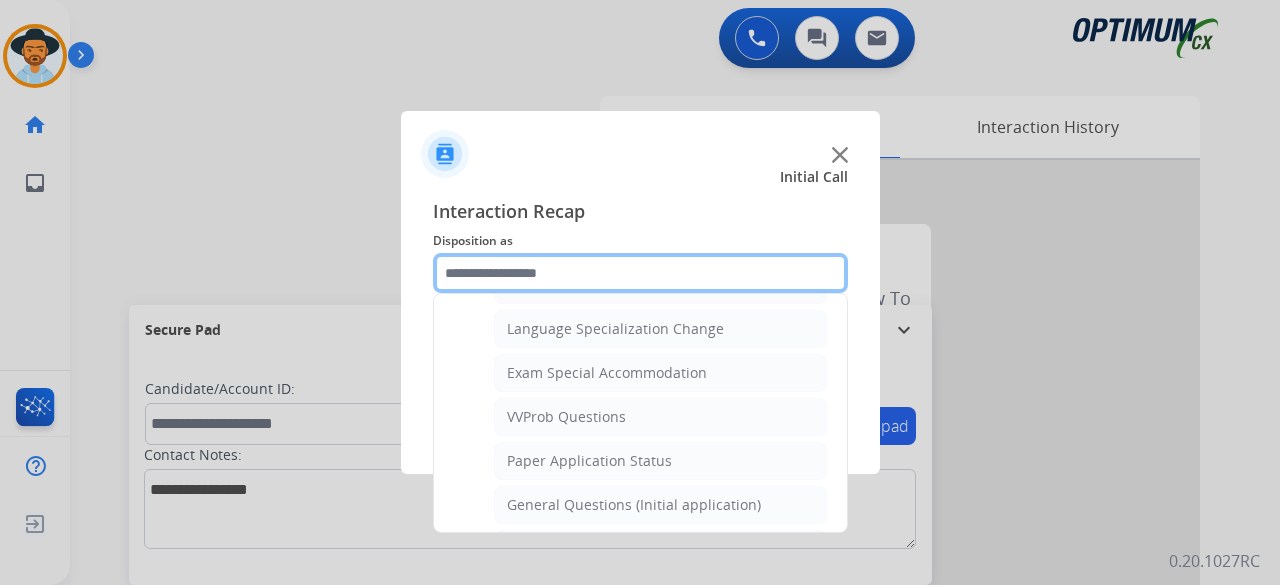 scroll, scrollTop: 1105, scrollLeft: 0, axis: vertical 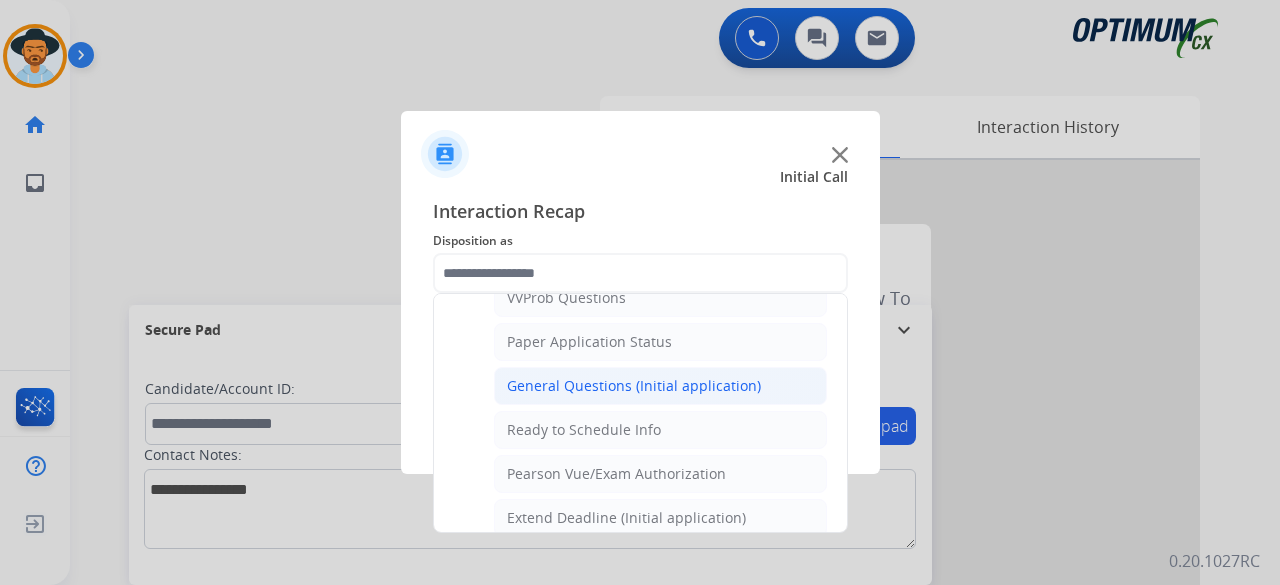 click on "General Questions (Initial application)" 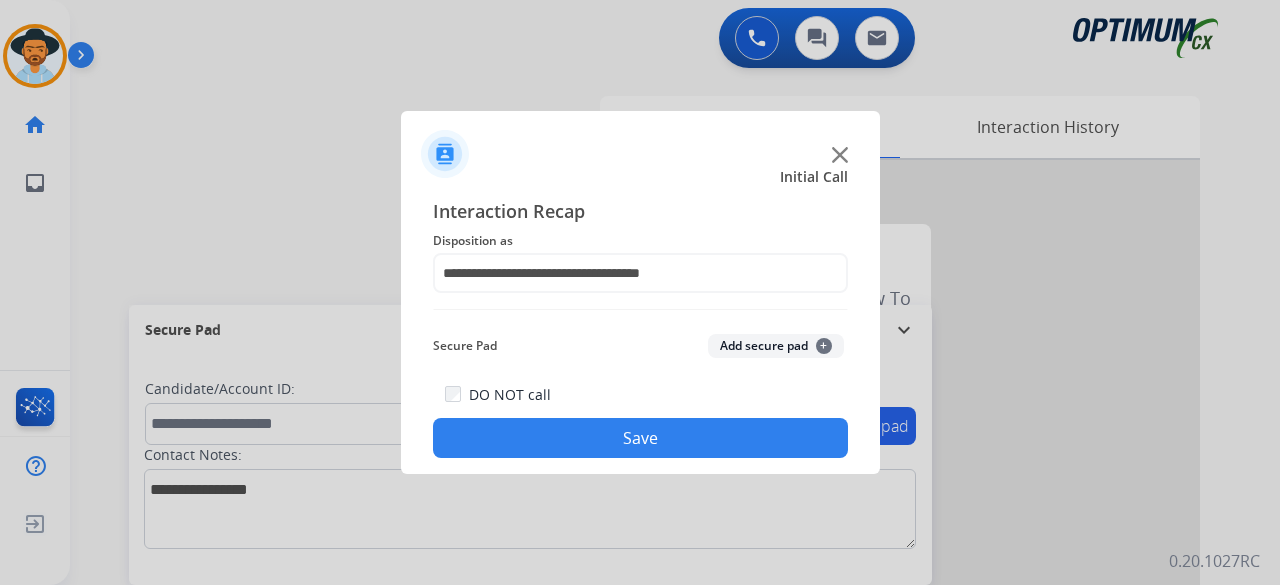 click on "Add secure pad  +" 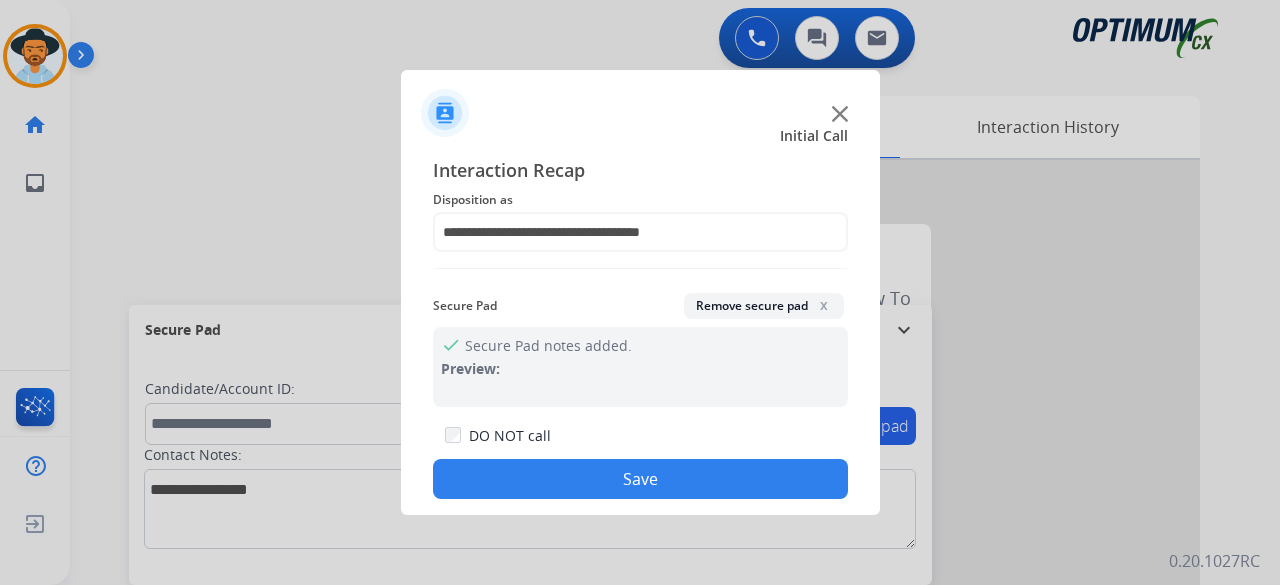 click on "Save" 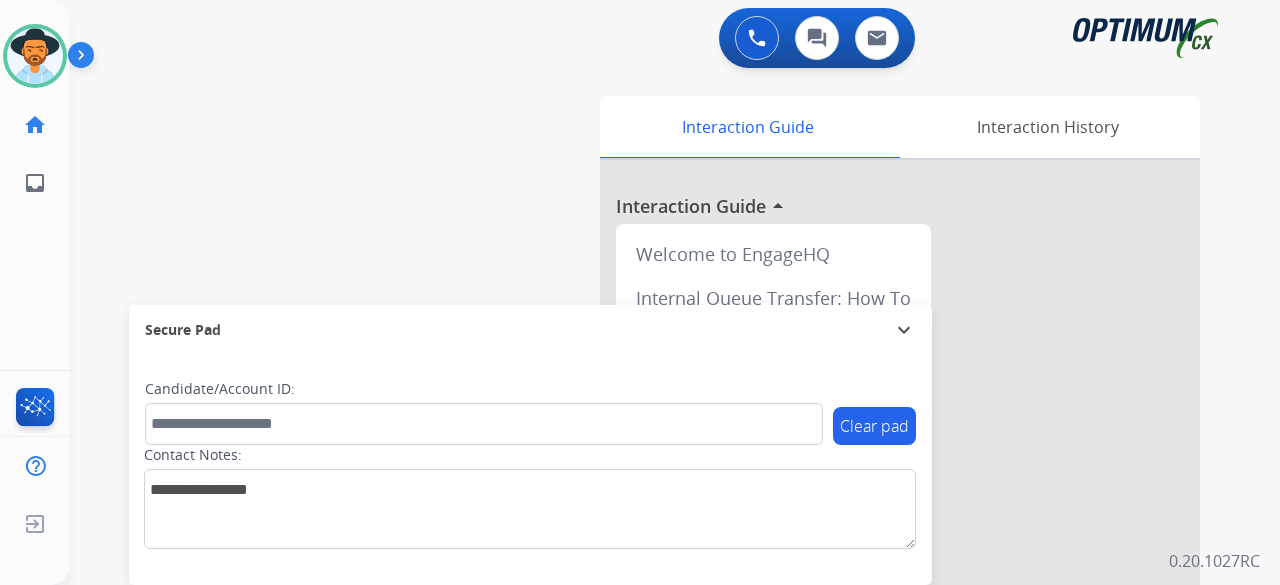 click on "0 Voice Interactions  0  Chat Interactions   0  Email Interactions" at bounding box center [663, 40] 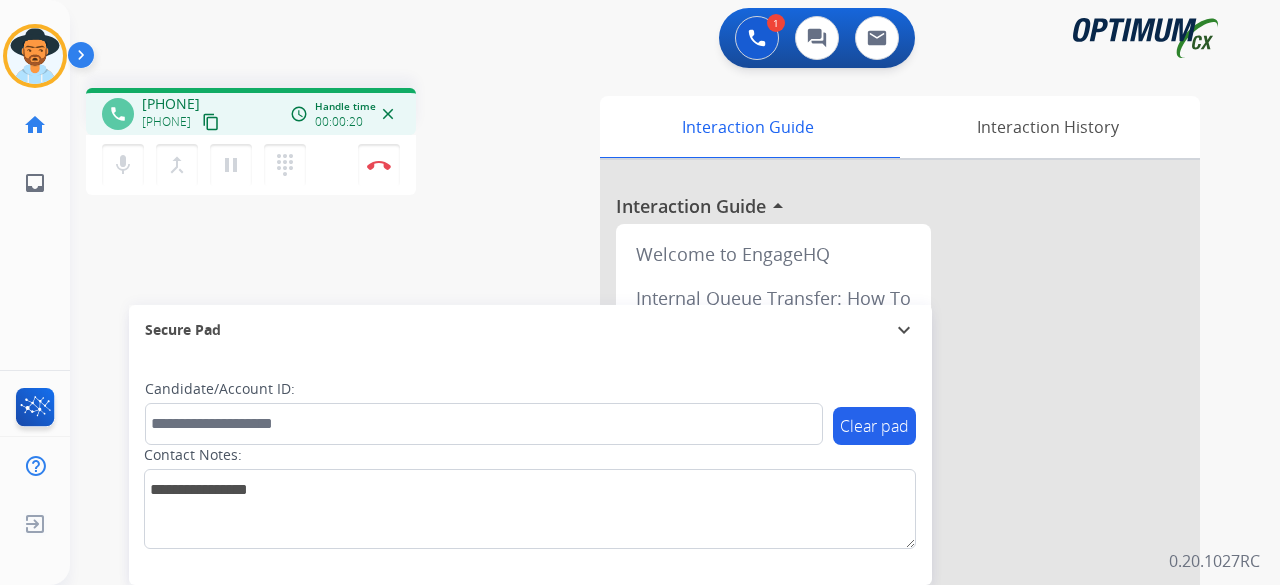 click on "content_copy" at bounding box center [211, 122] 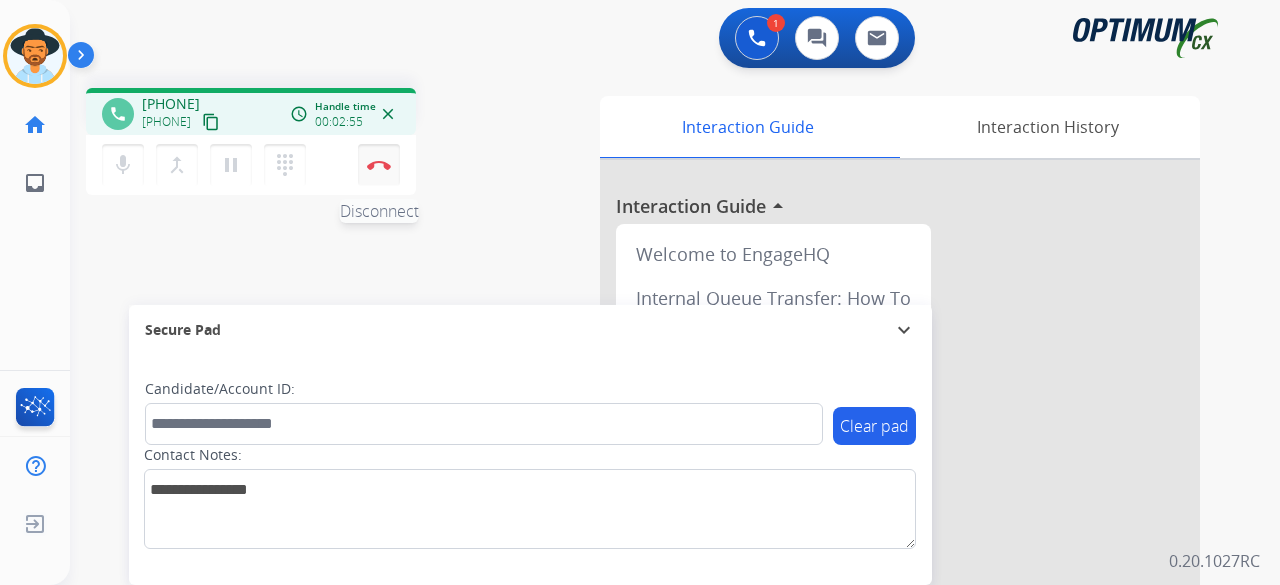click at bounding box center (379, 165) 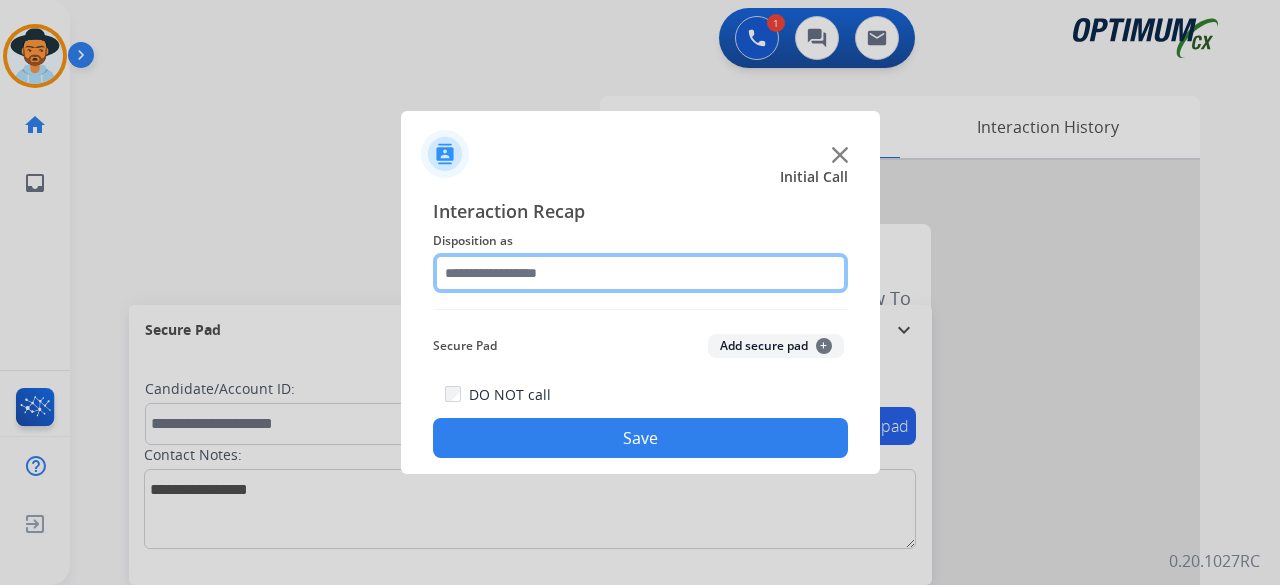 click 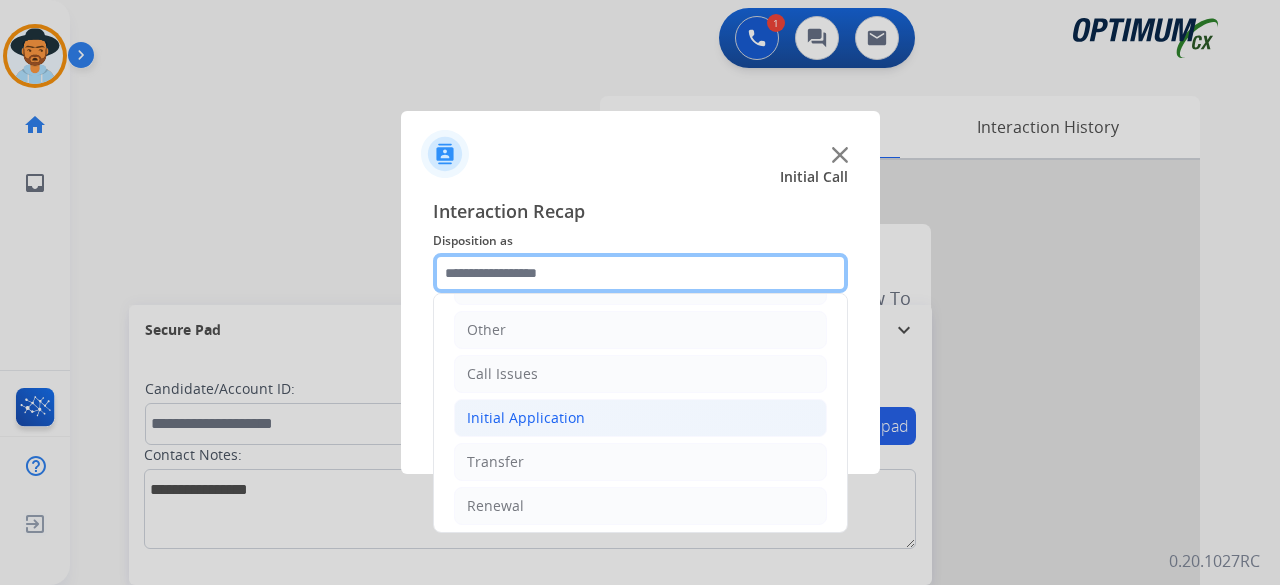 scroll, scrollTop: 130, scrollLeft: 0, axis: vertical 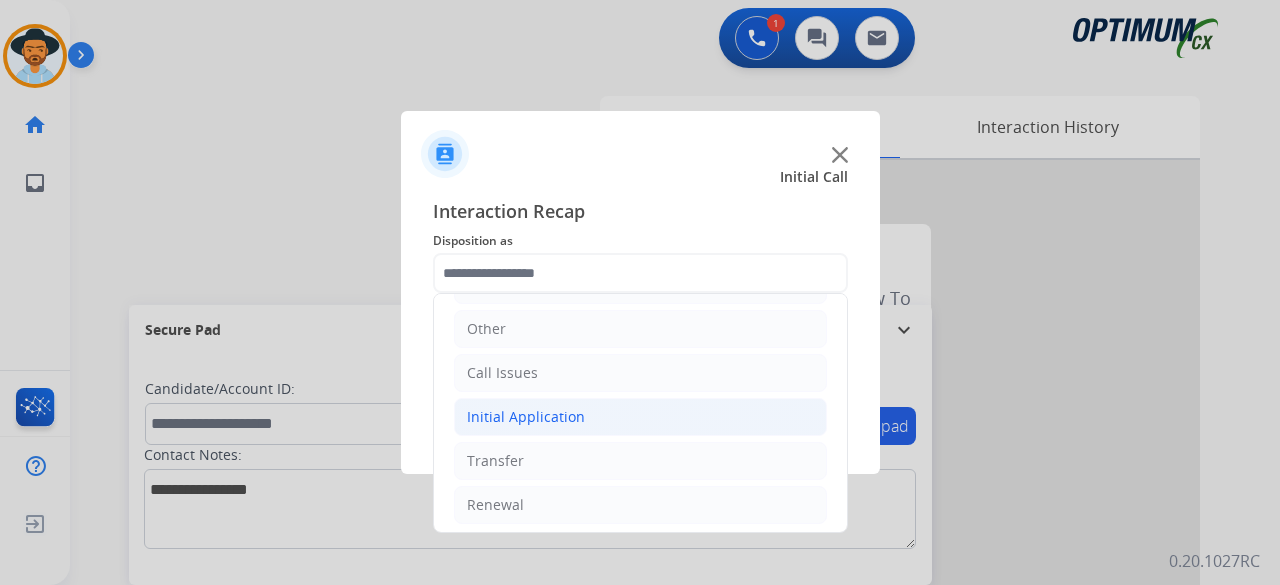 click on "Initial Application" 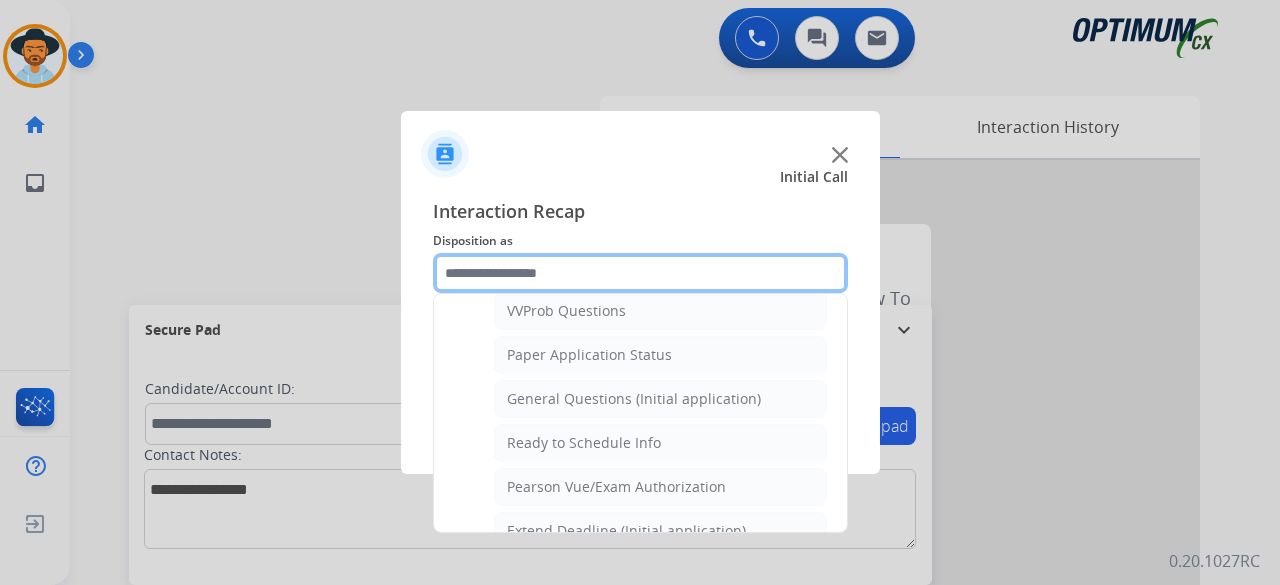 scroll, scrollTop: 1110, scrollLeft: 0, axis: vertical 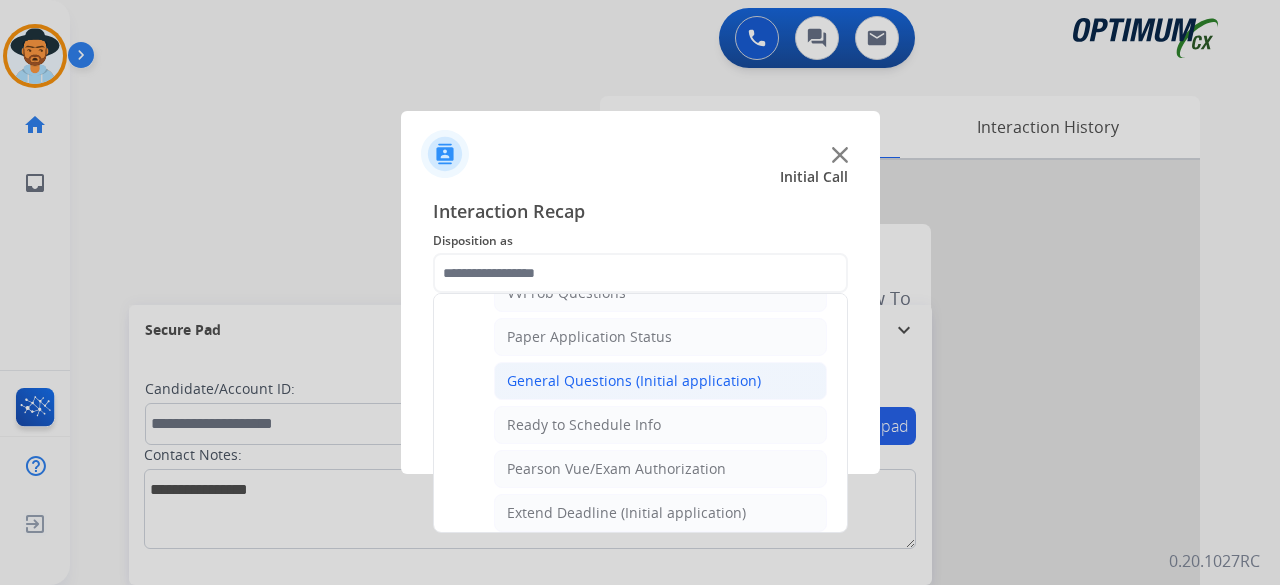 click on "General Questions (Initial application)" 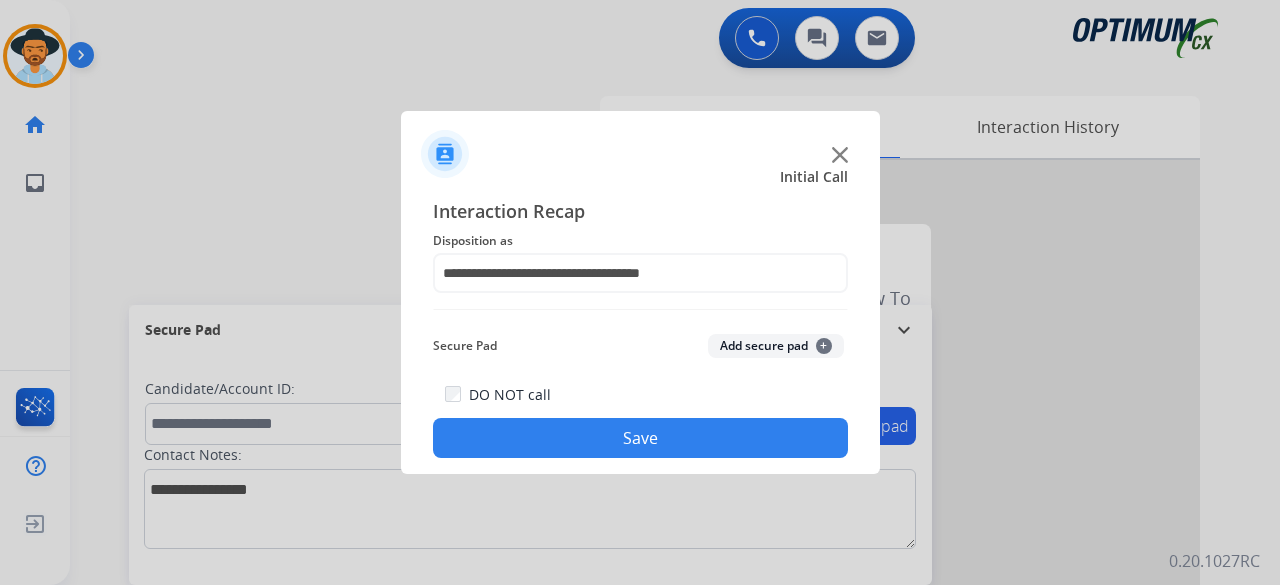 click on "Add secure pad  +" 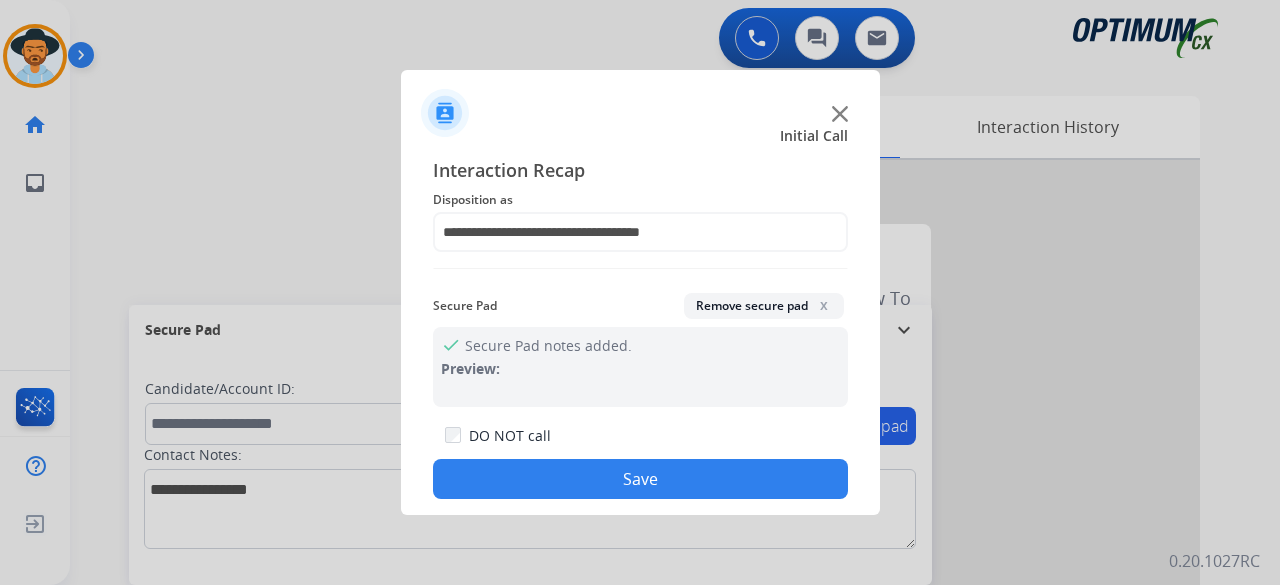 click on "Save" 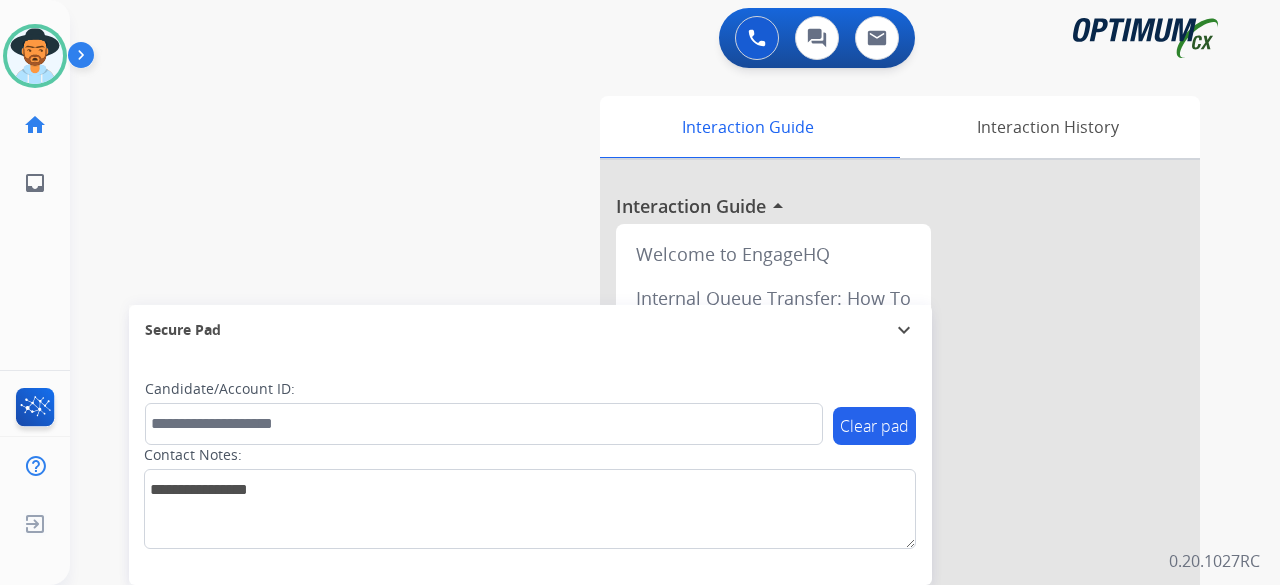click on "swap_horiz Break voice bridge close_fullscreen Connect 3-Way Call merge_type Separate 3-Way Call  Interaction Guide   Interaction History  Interaction Guide arrow_drop_up  Welcome to EngageHQ   Internal Queue Transfer: How To  Secure Pad expand_more Clear pad Candidate/Account ID: Contact Notes:" at bounding box center (651, 489) 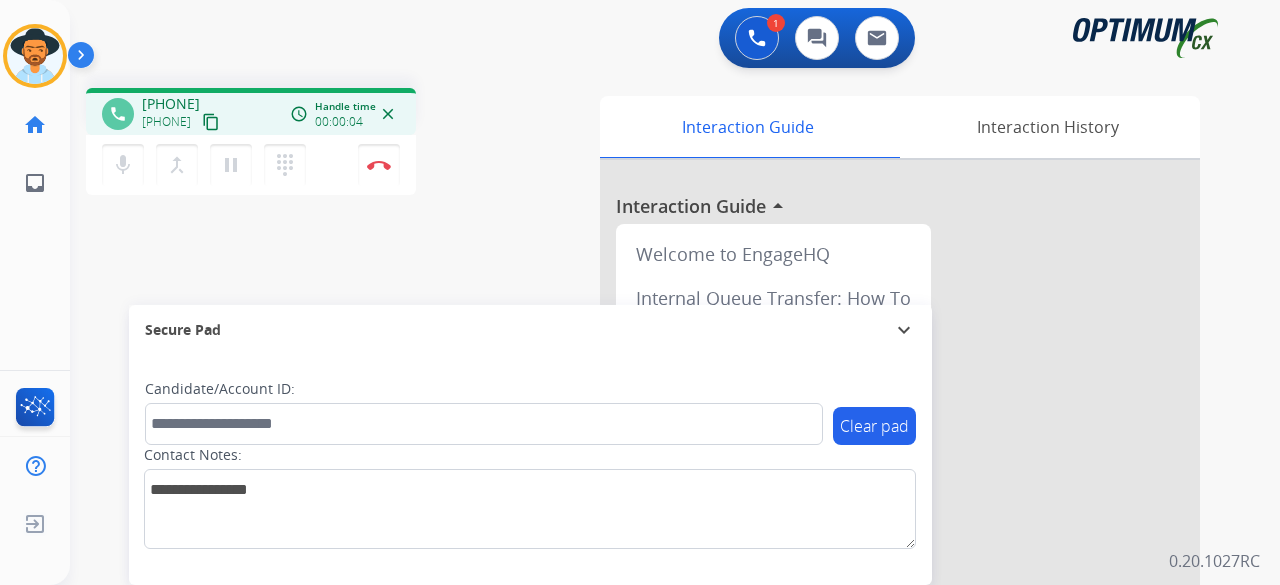 click on "content_copy" at bounding box center (211, 122) 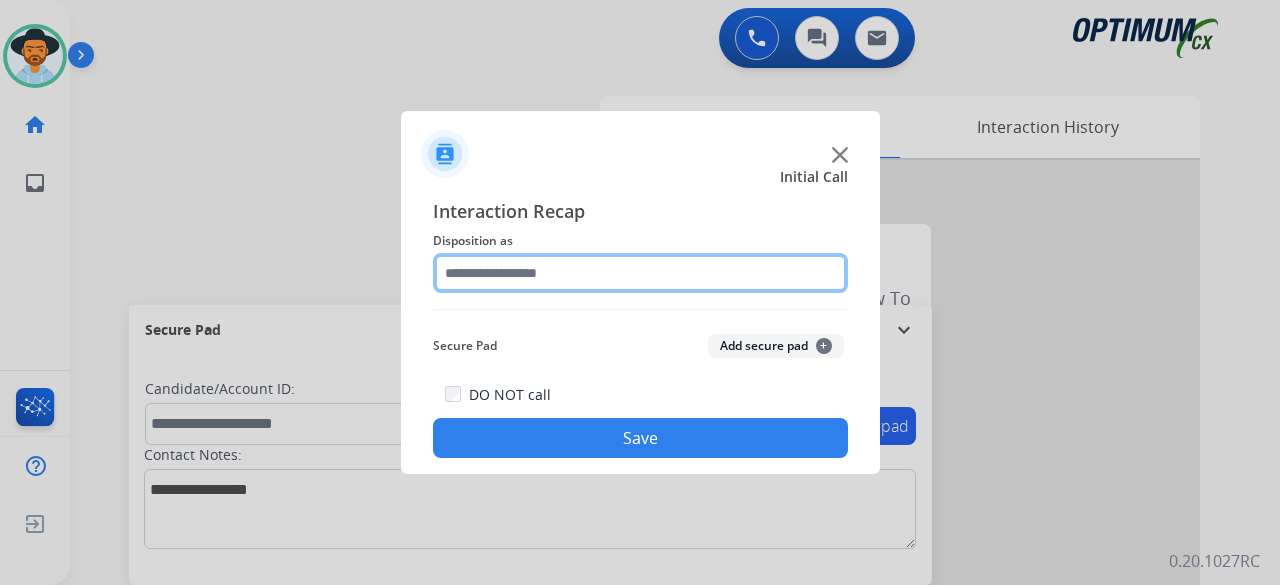 click 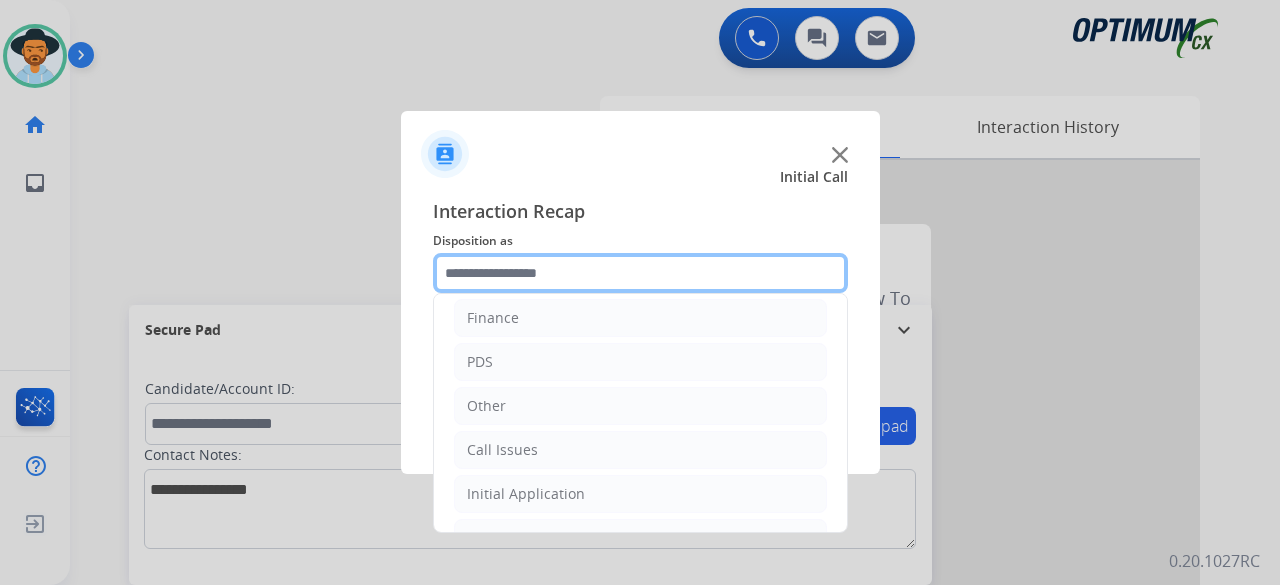 scroll, scrollTop: 130, scrollLeft: 0, axis: vertical 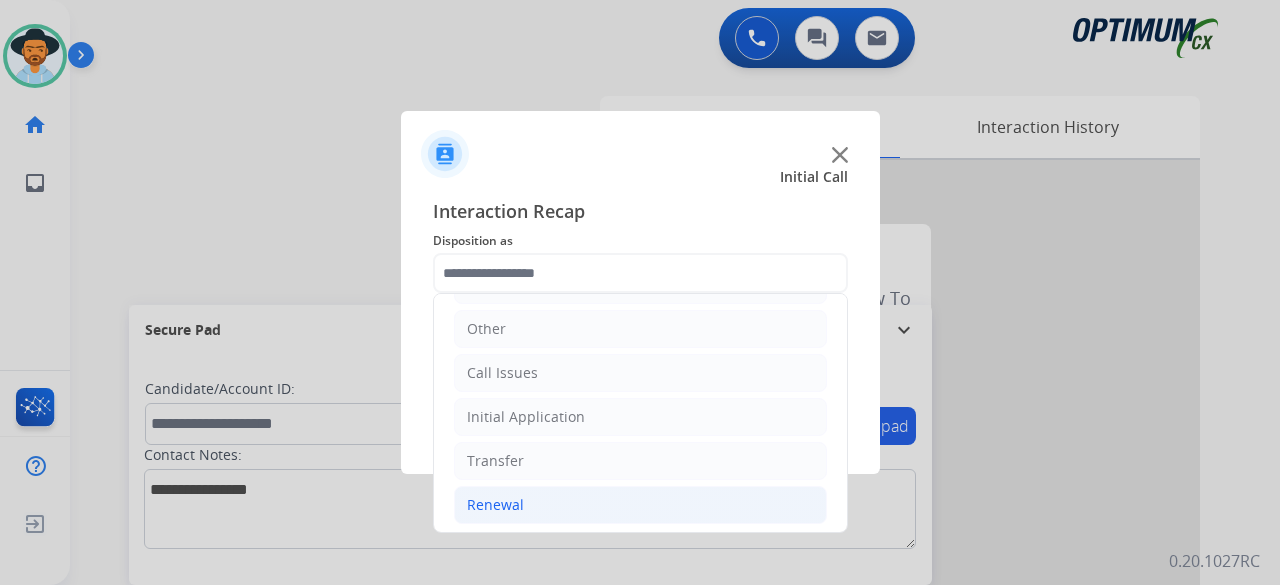 click on "Renewal" 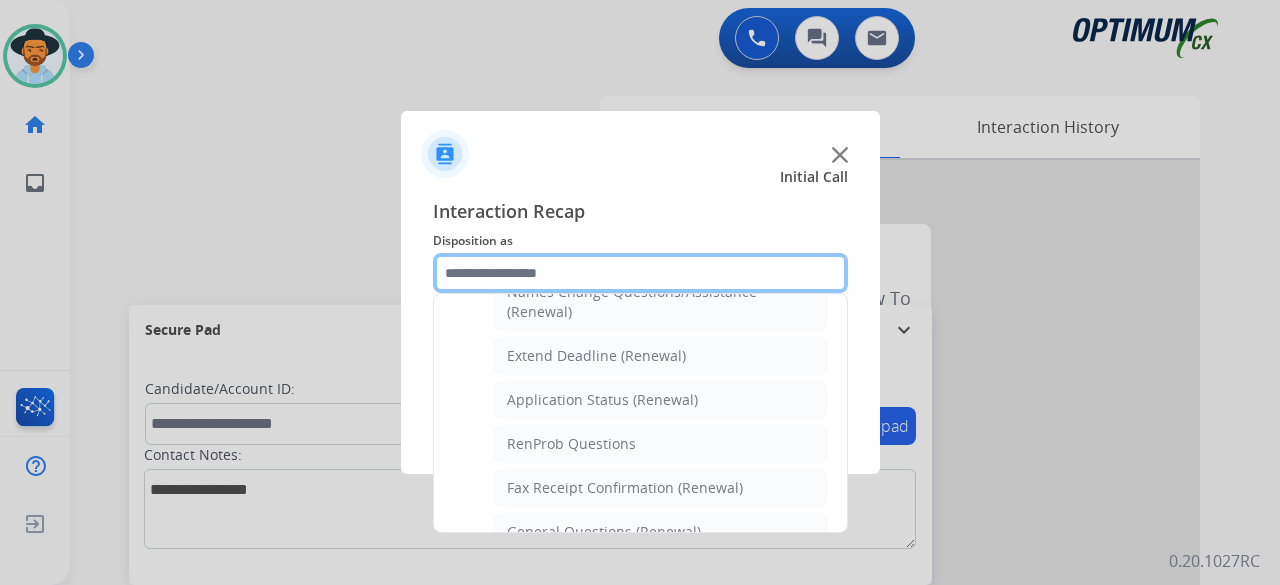 scroll, scrollTop: 437, scrollLeft: 0, axis: vertical 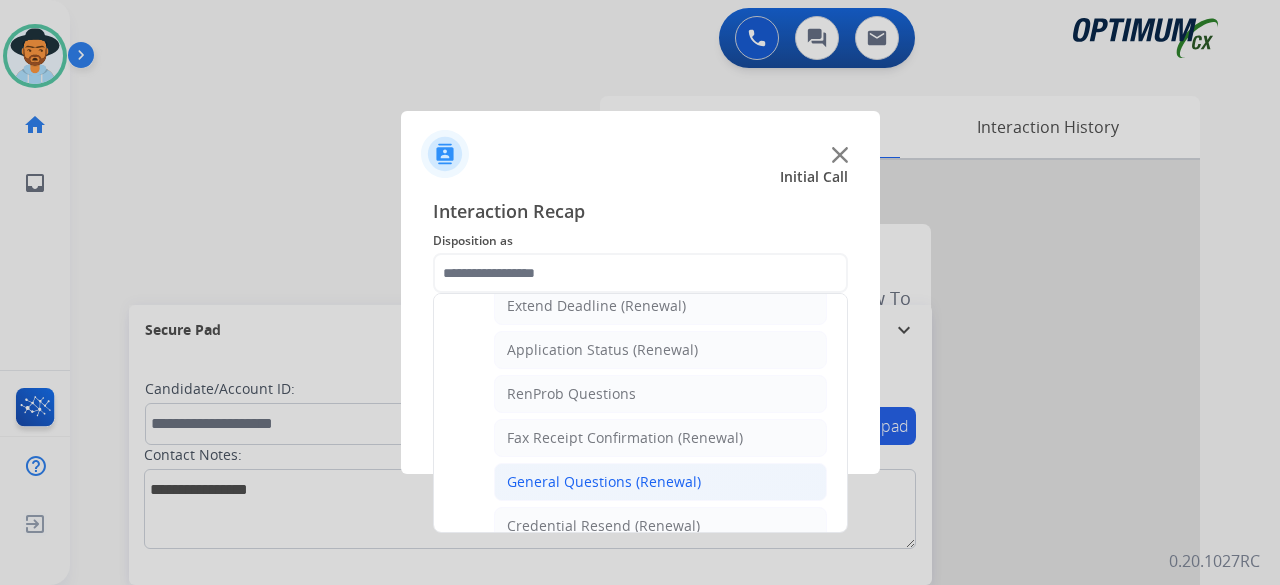 click on "General Questions (Renewal)" 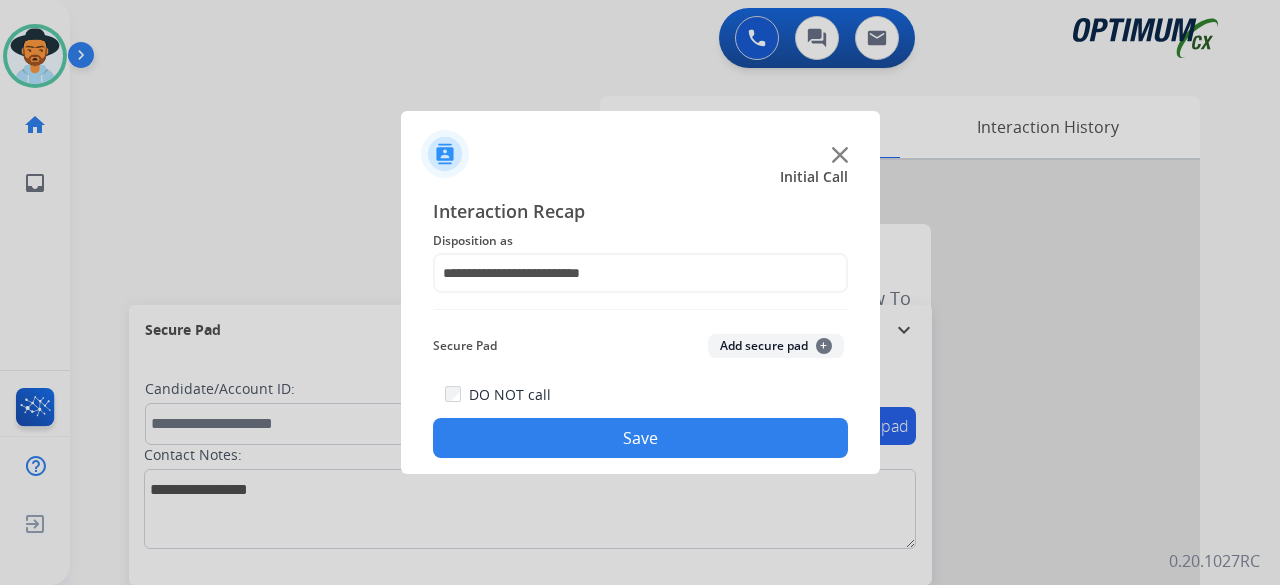 click on "Add secure pad  +" 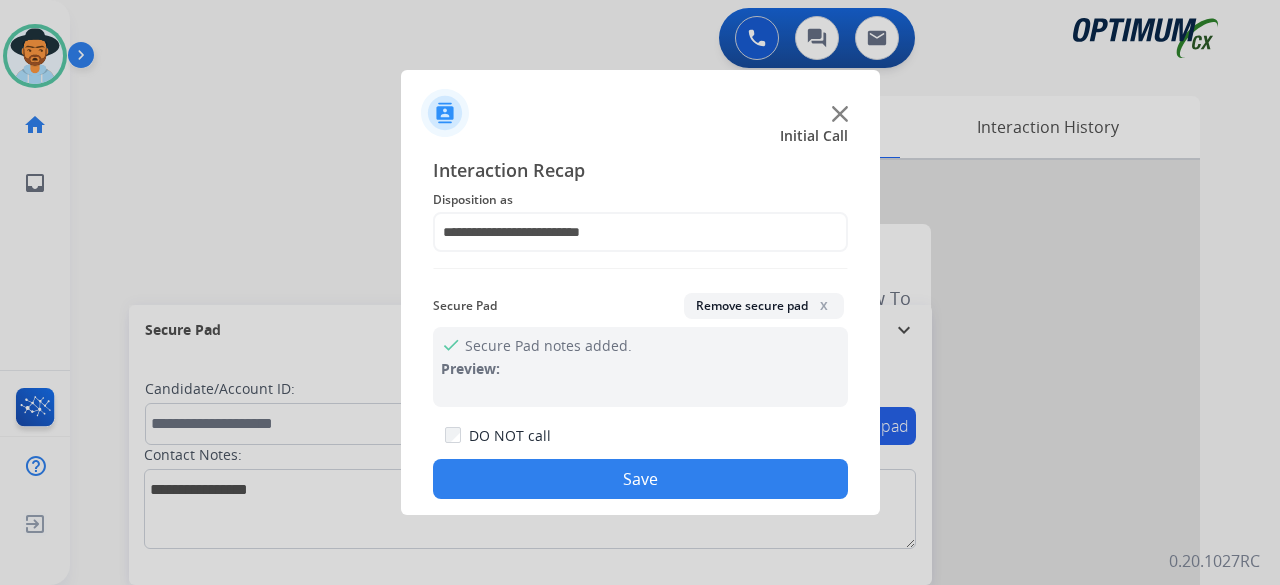 click on "Save" 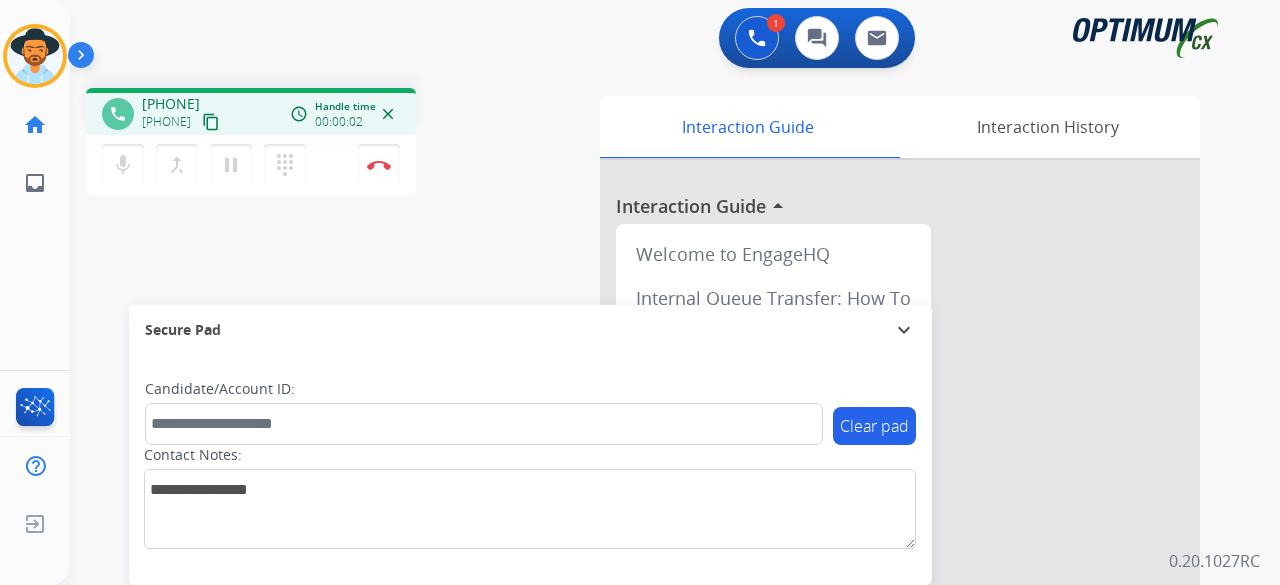 click on "content_copy" at bounding box center [211, 122] 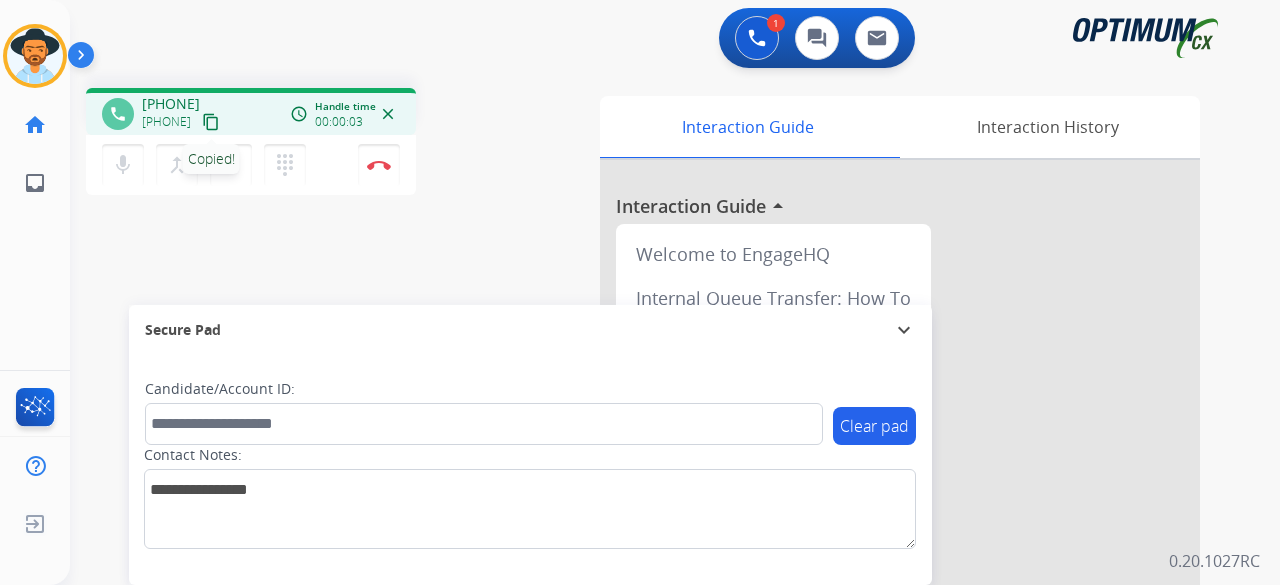 click on "content_copy" at bounding box center (211, 122) 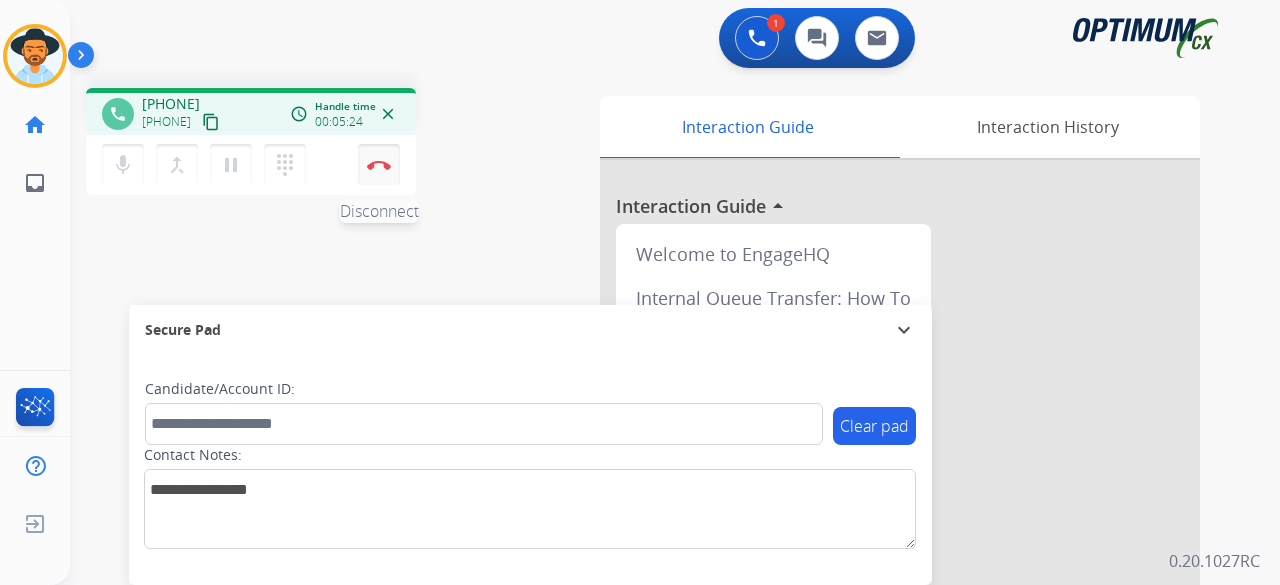 click at bounding box center [379, 165] 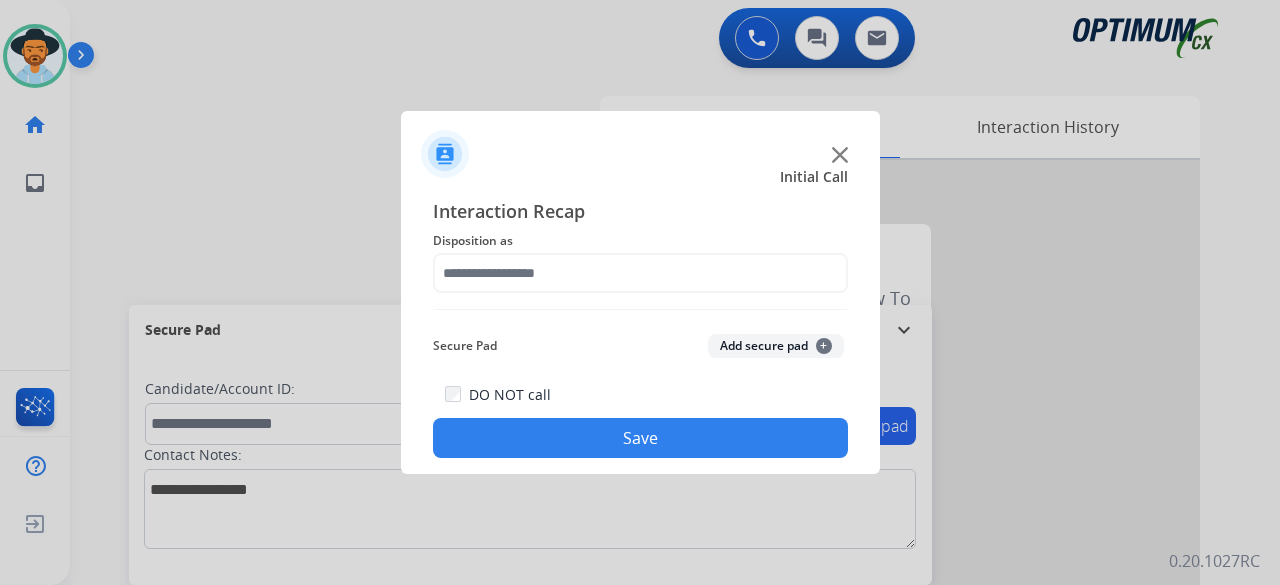 click at bounding box center (640, 292) 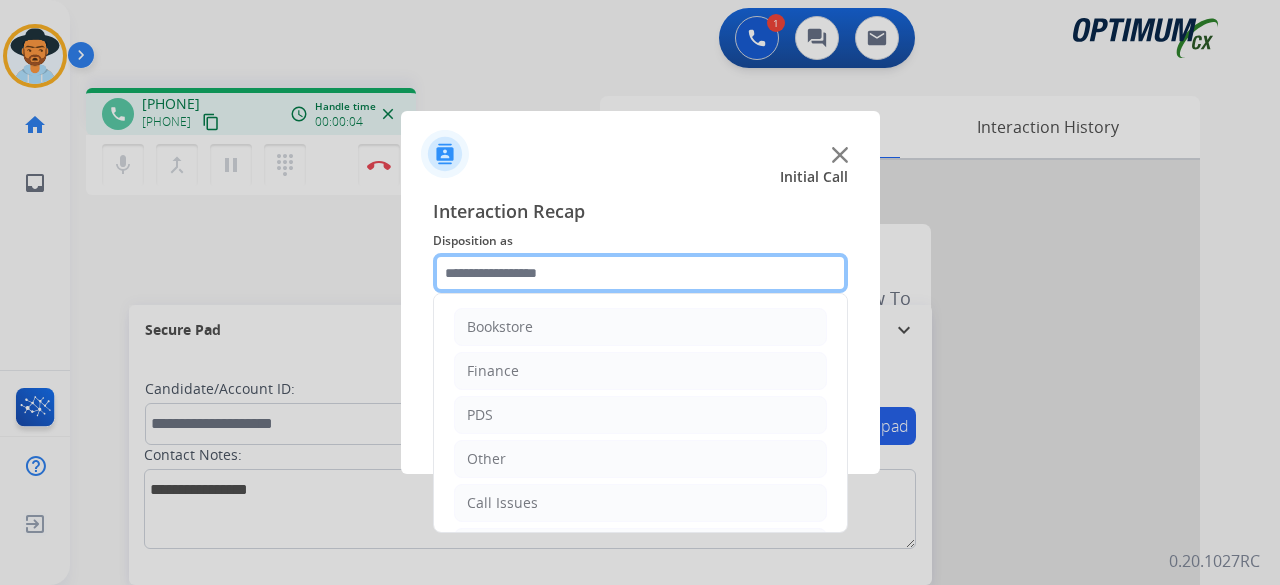click 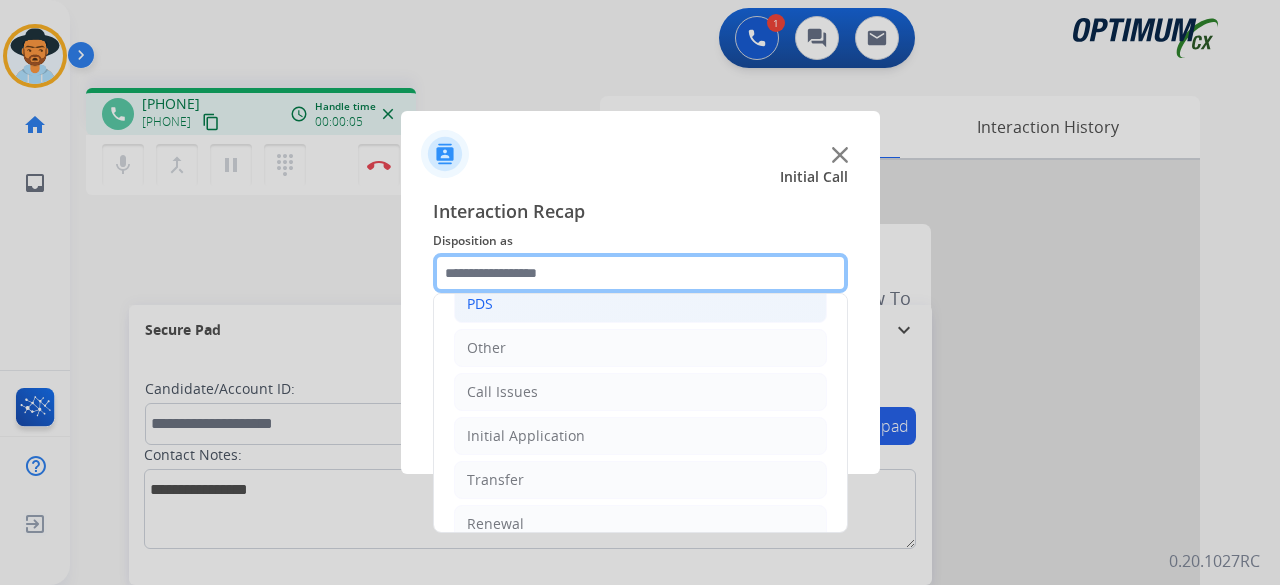 scroll, scrollTop: 112, scrollLeft: 0, axis: vertical 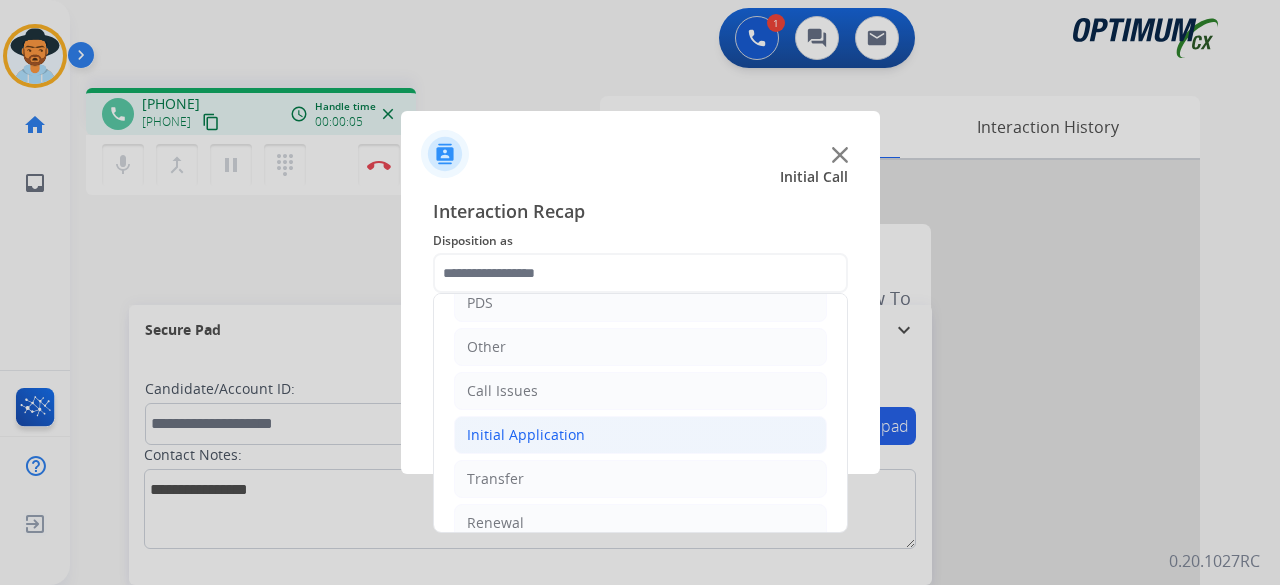 click on "Initial Application" 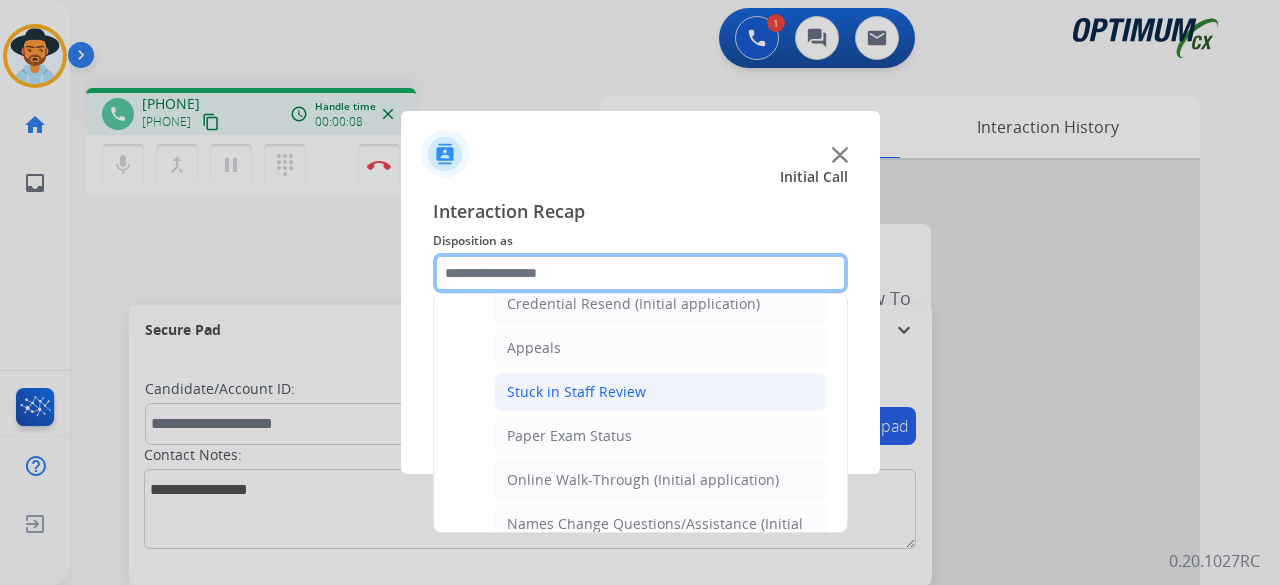 scroll, scrollTop: 286, scrollLeft: 0, axis: vertical 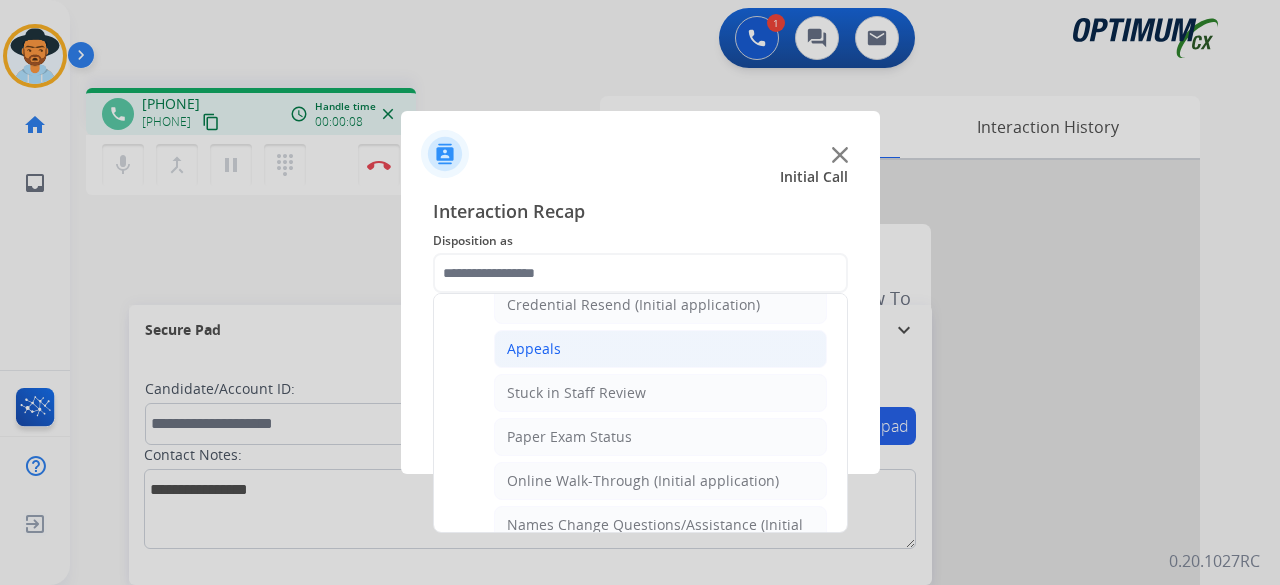 click on "Appeals" 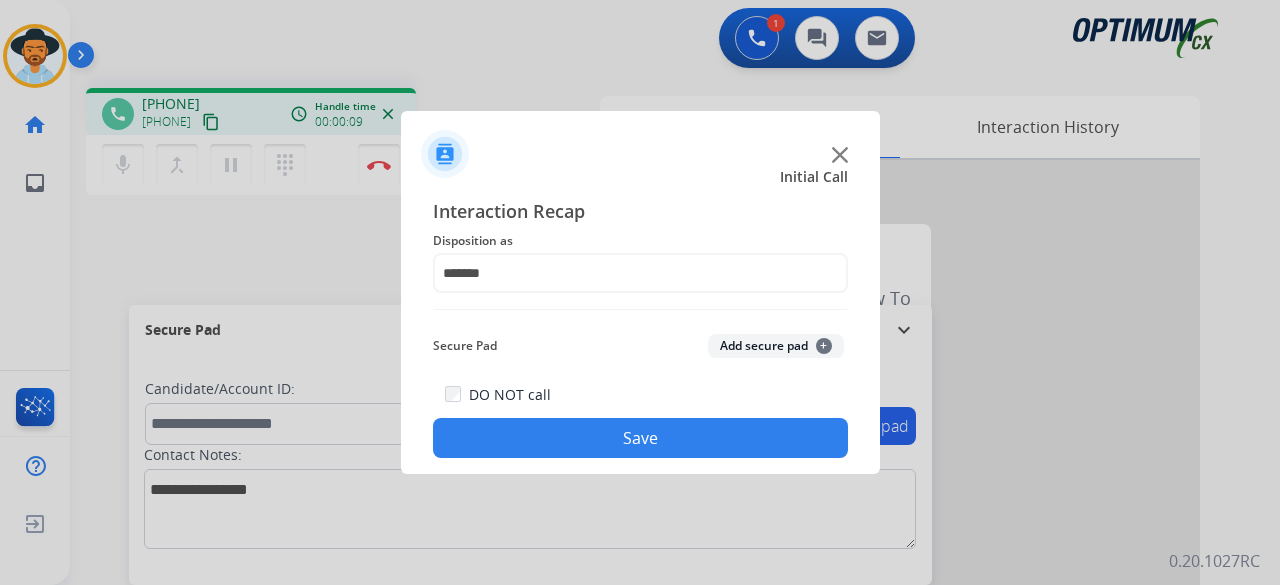 click on "Add secure pad  +" 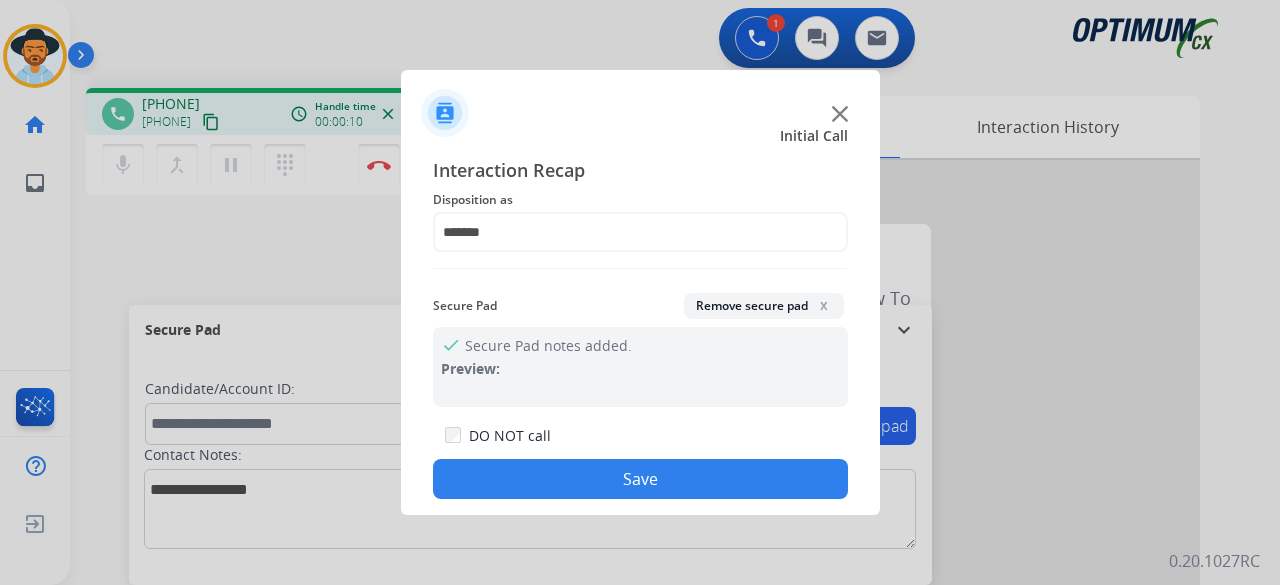 click on "Save" 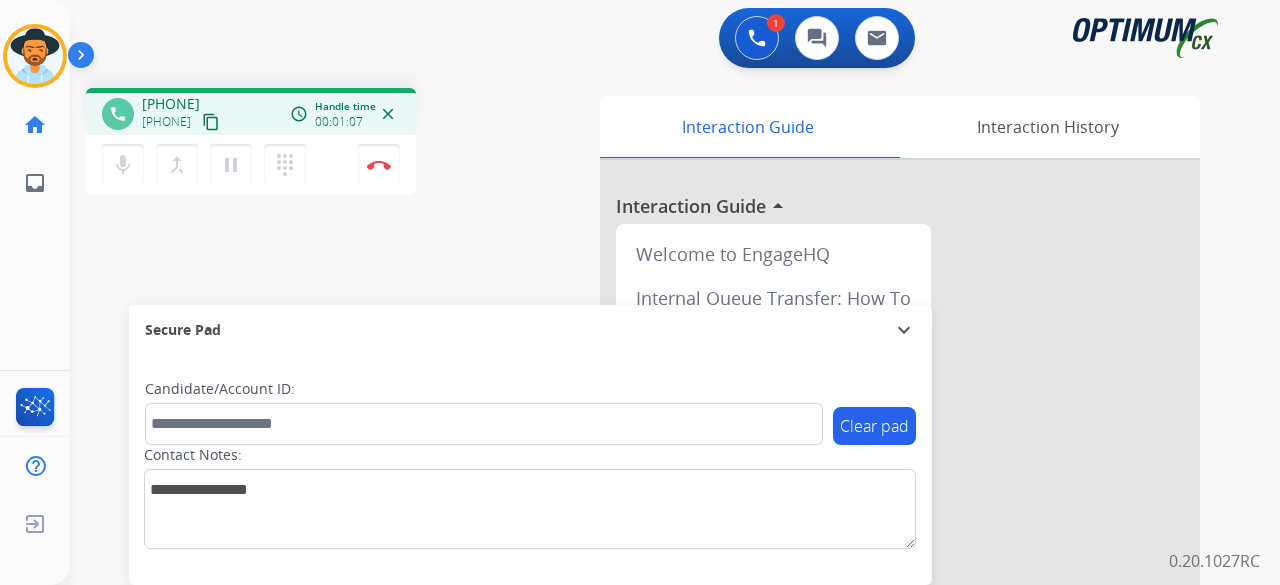 click on "content_copy" at bounding box center (211, 122) 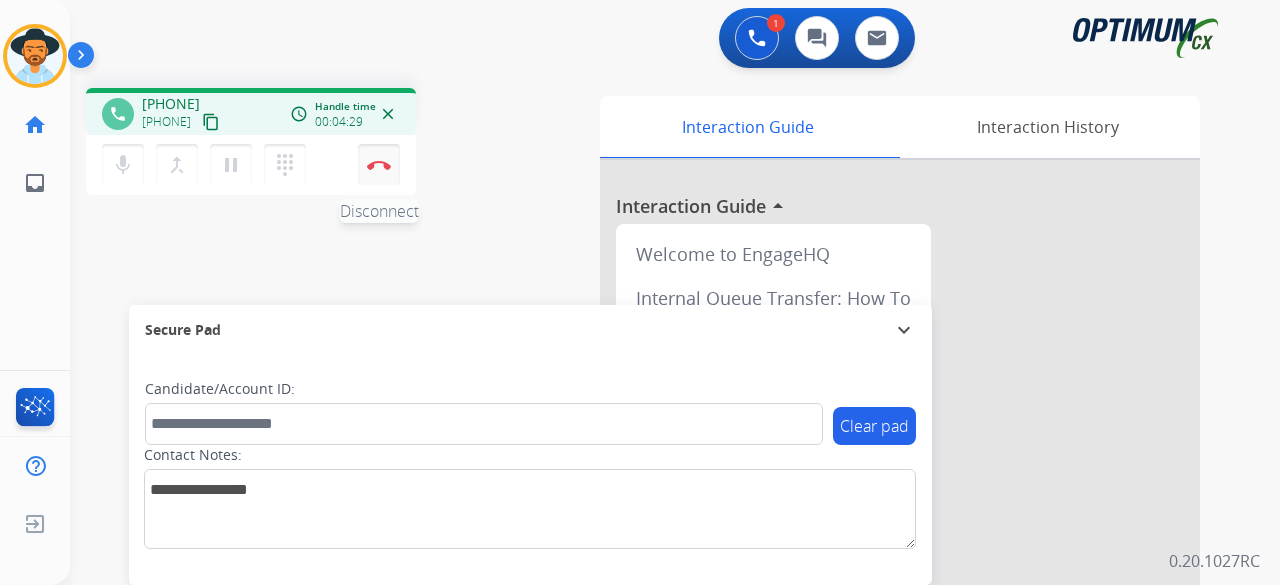 click on "Disconnect" at bounding box center (379, 165) 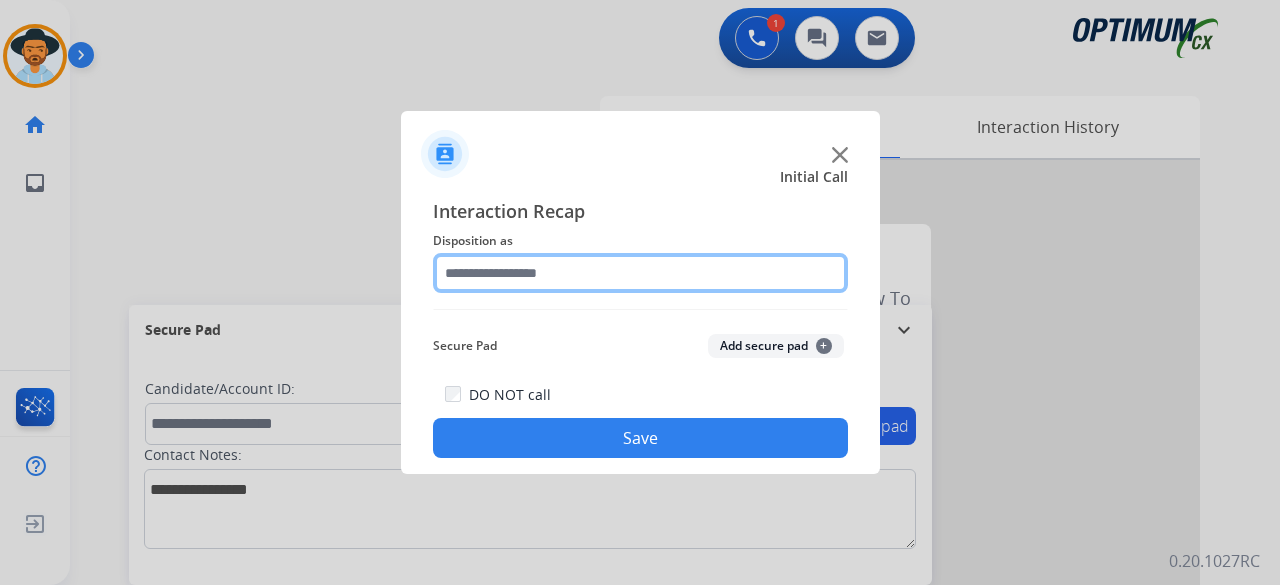 click 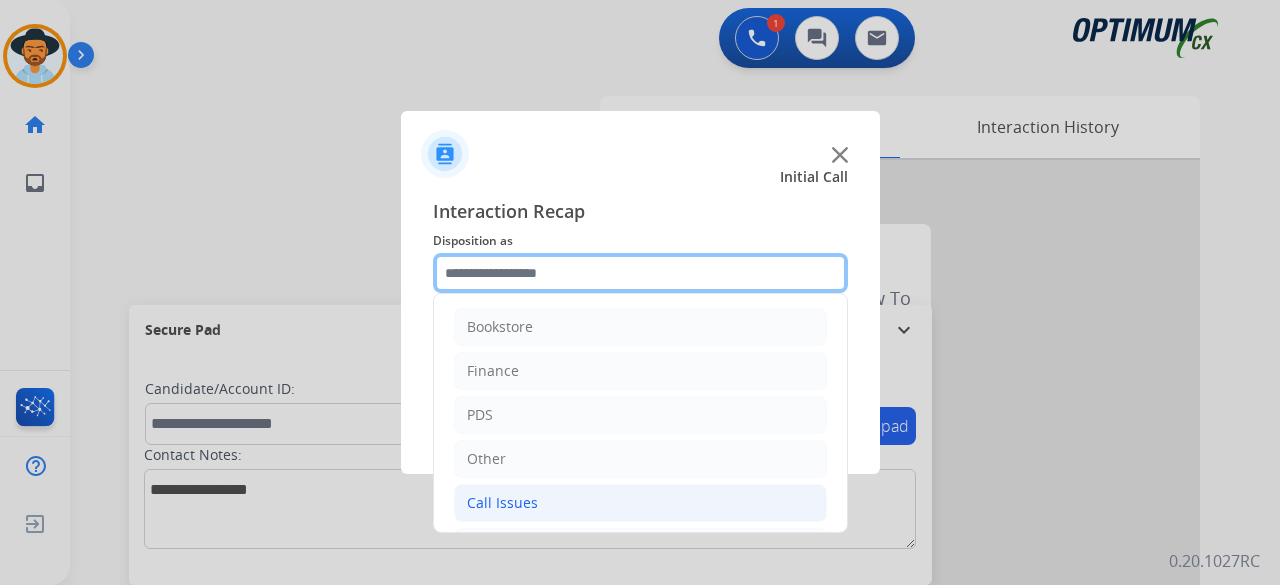 scroll, scrollTop: 130, scrollLeft: 0, axis: vertical 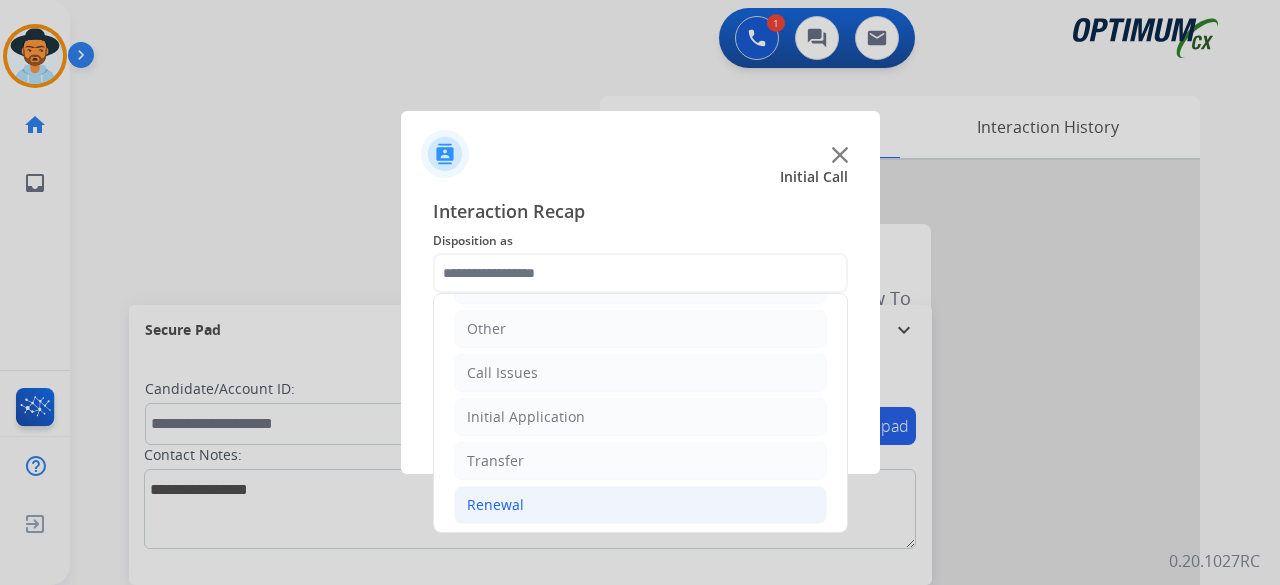 click on "Renewal" 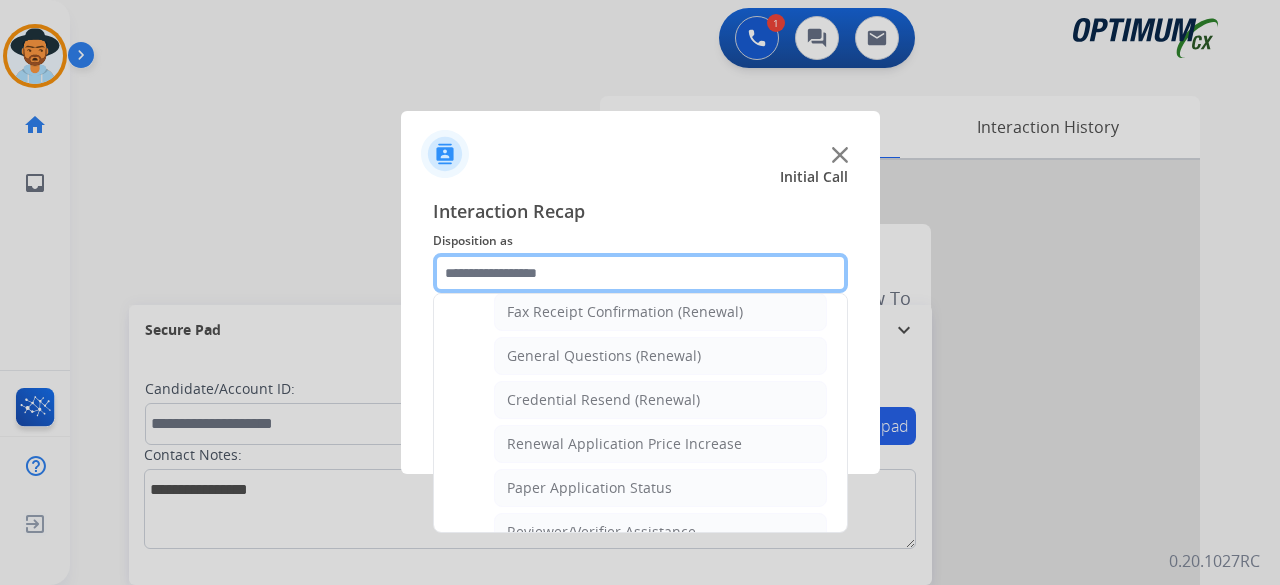 scroll, scrollTop: 564, scrollLeft: 0, axis: vertical 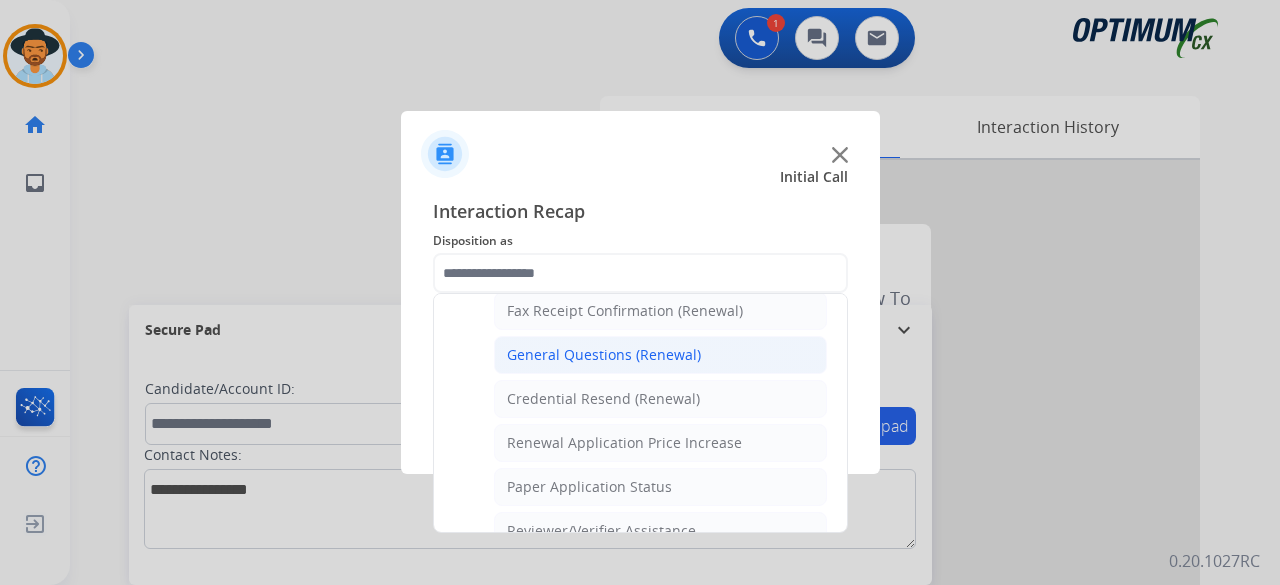 click on "General Questions (Renewal)" 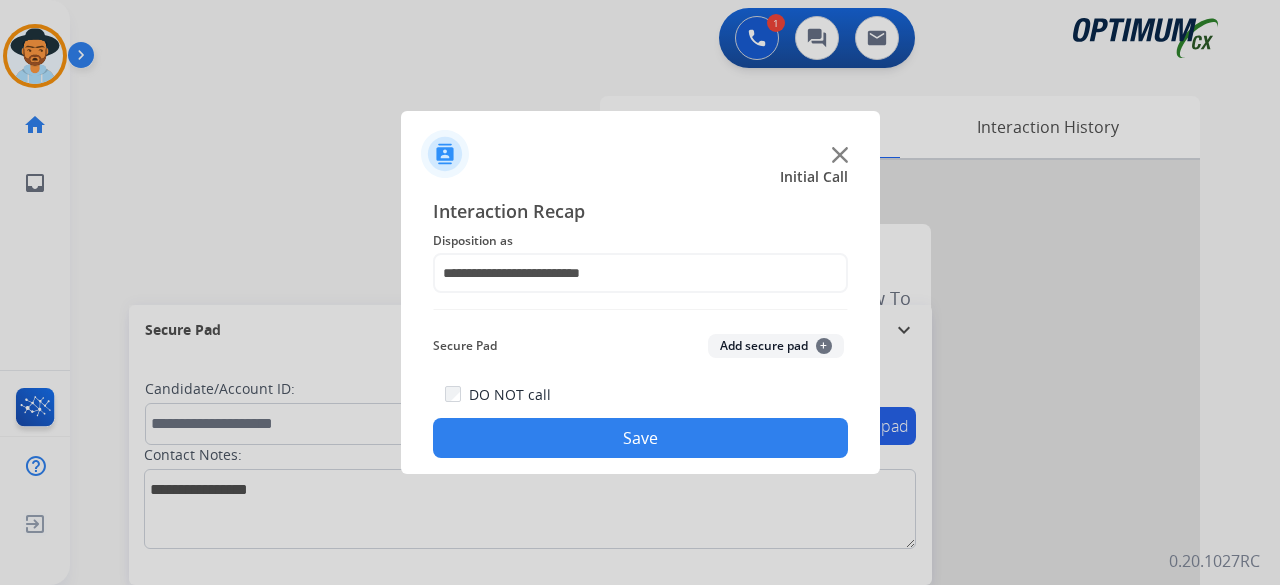 click on "Add secure pad  +" 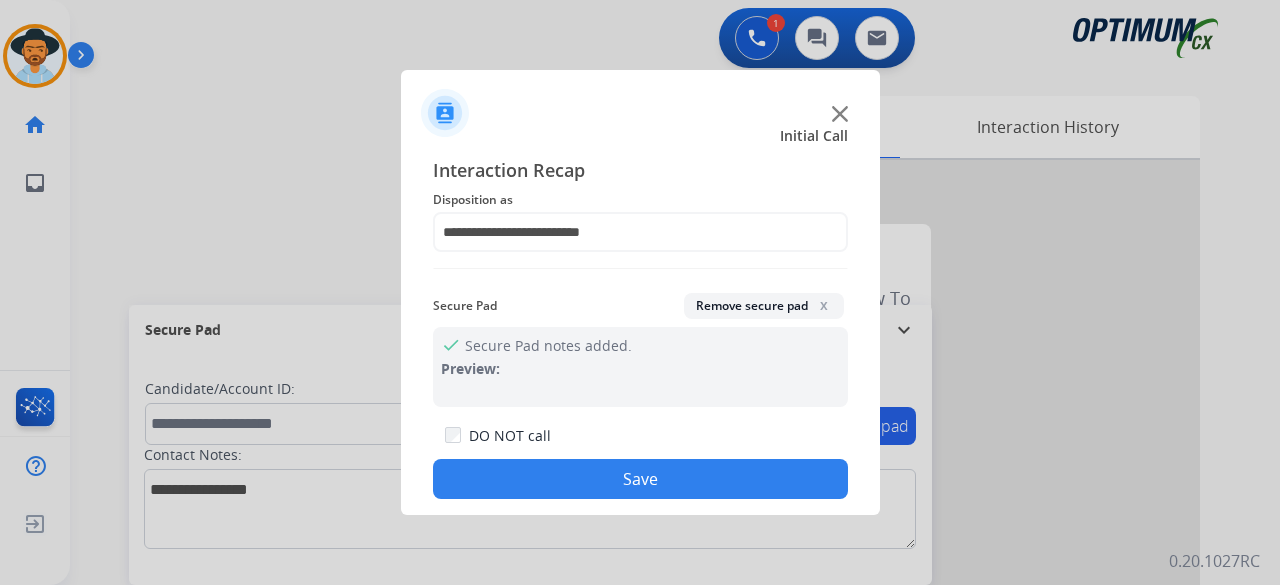 click on "Save" 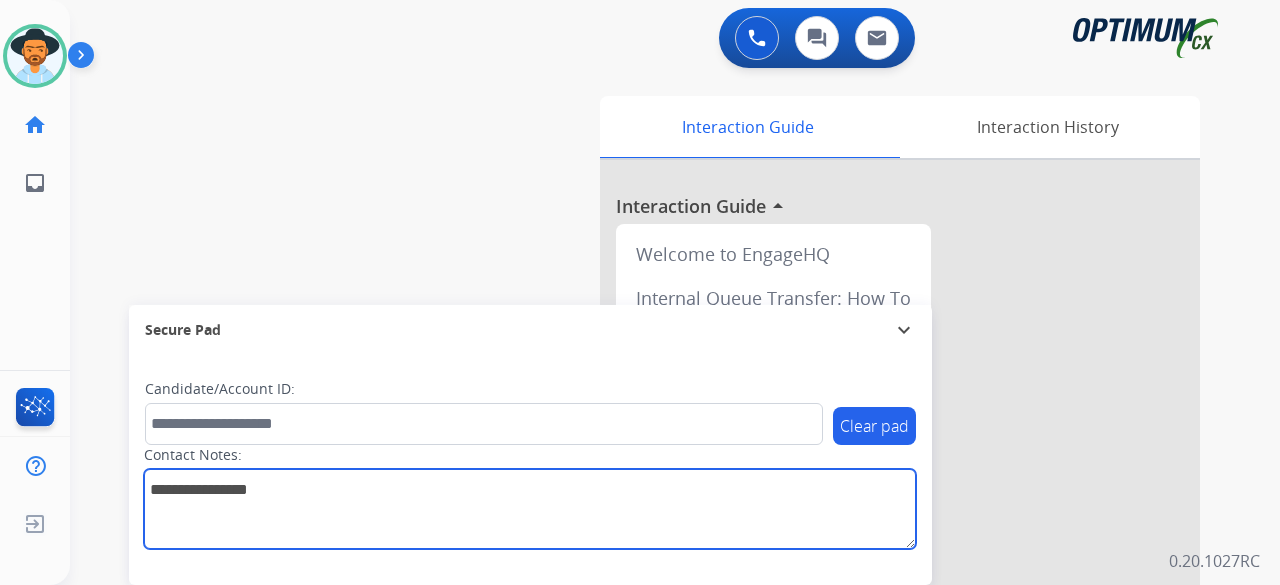 click at bounding box center (530, 509) 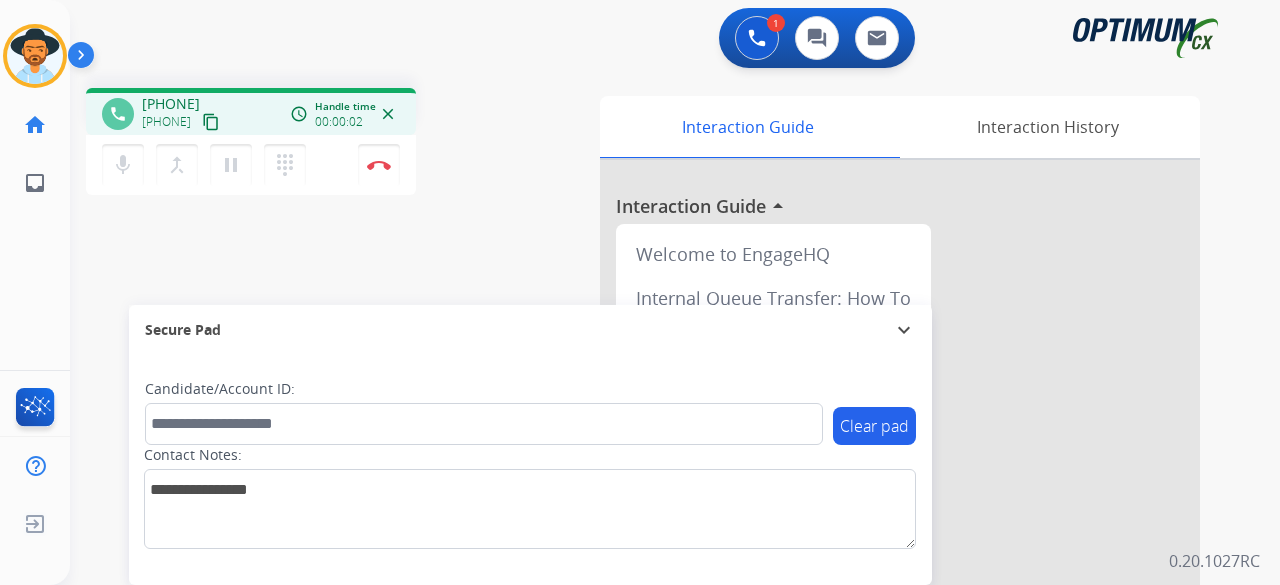 click on "content_copy" at bounding box center (211, 122) 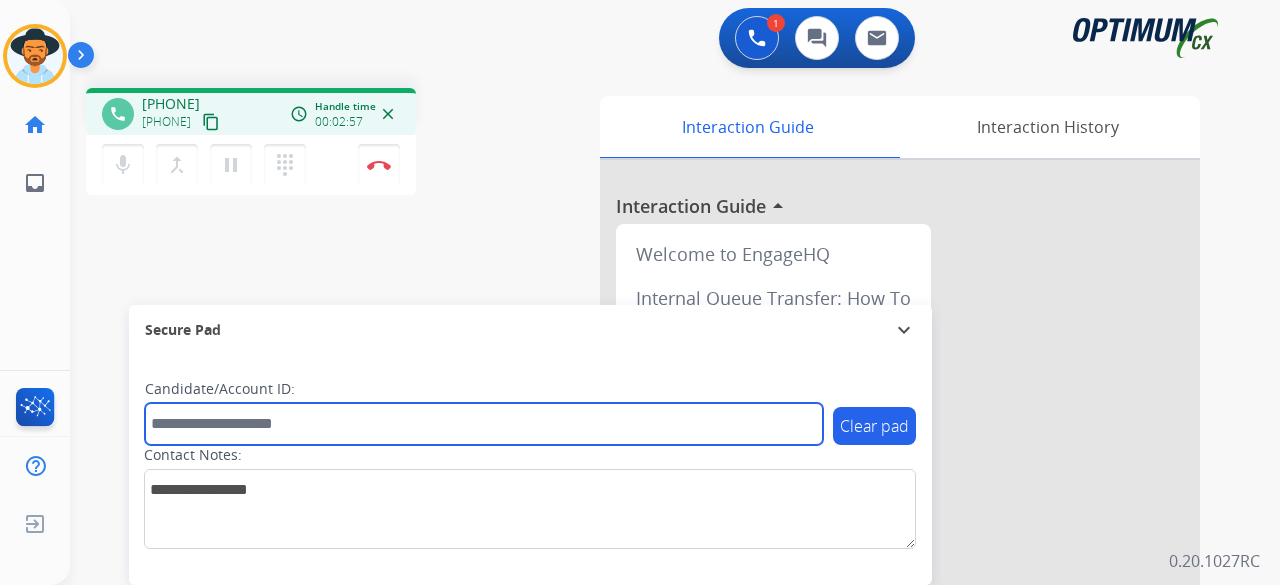 click at bounding box center [484, 424] 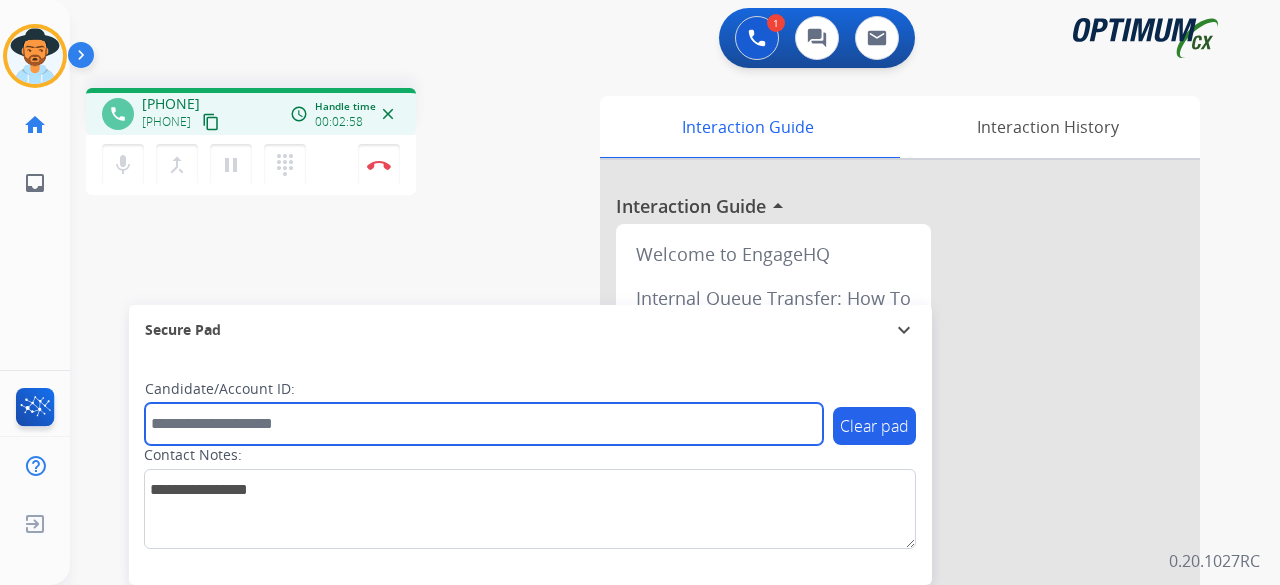 paste on "*******" 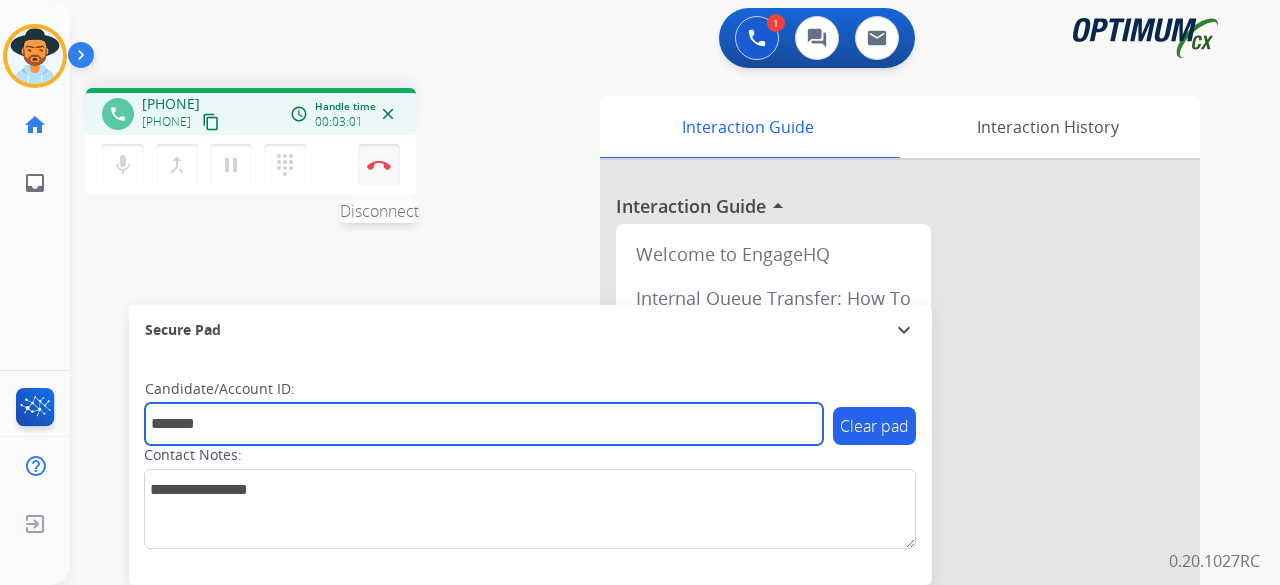 type on "*******" 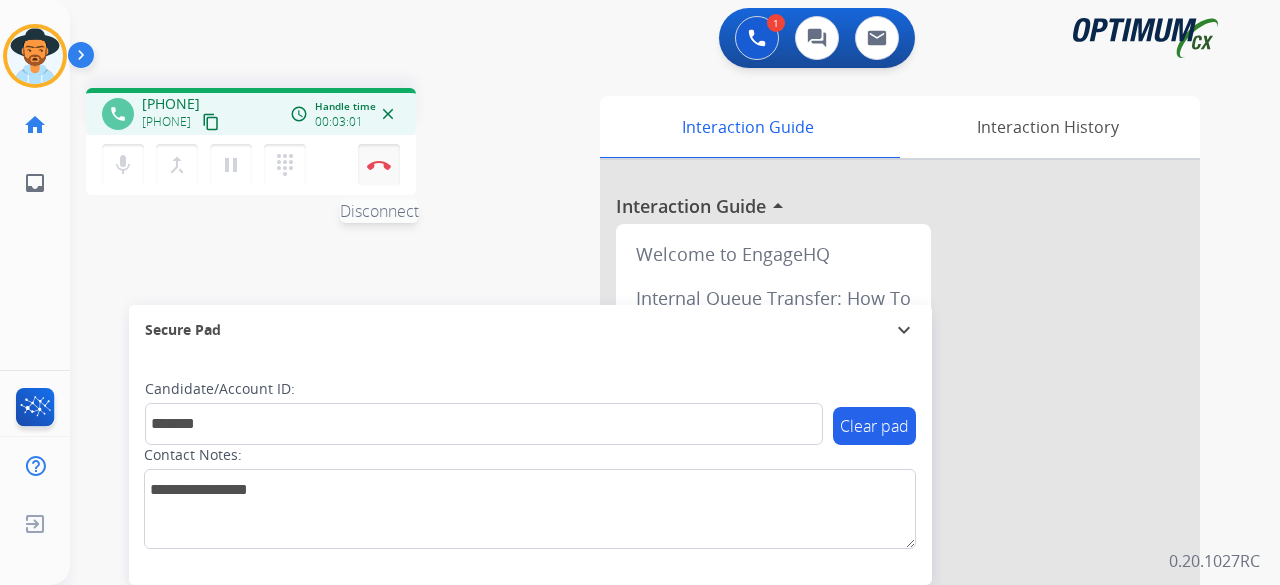 click at bounding box center (379, 165) 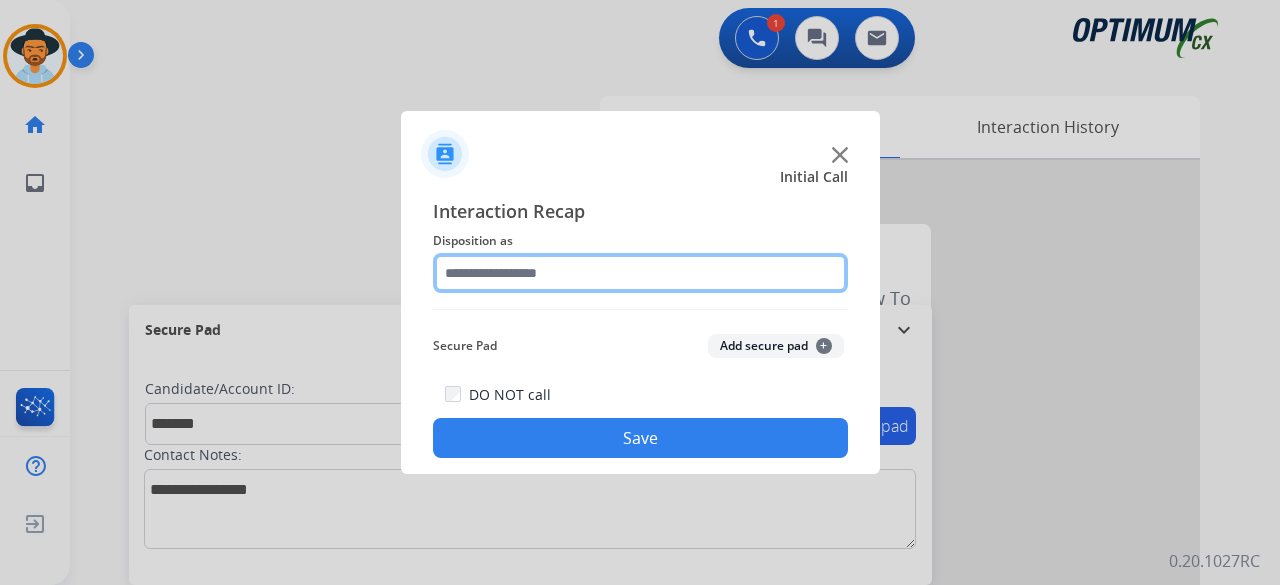 click 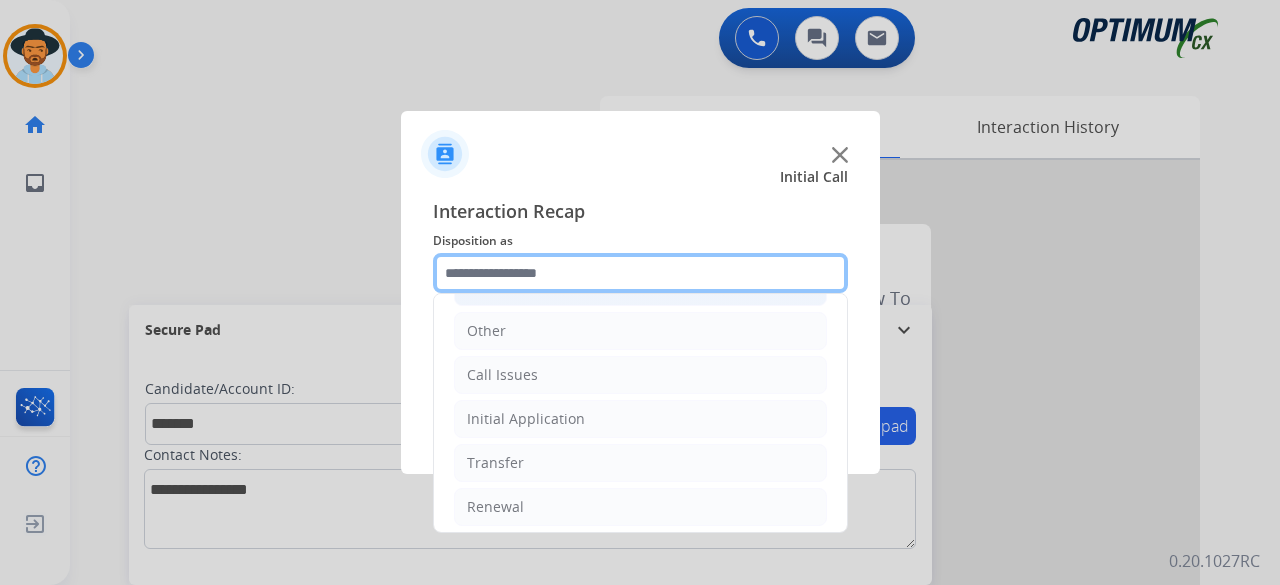 scroll, scrollTop: 130, scrollLeft: 0, axis: vertical 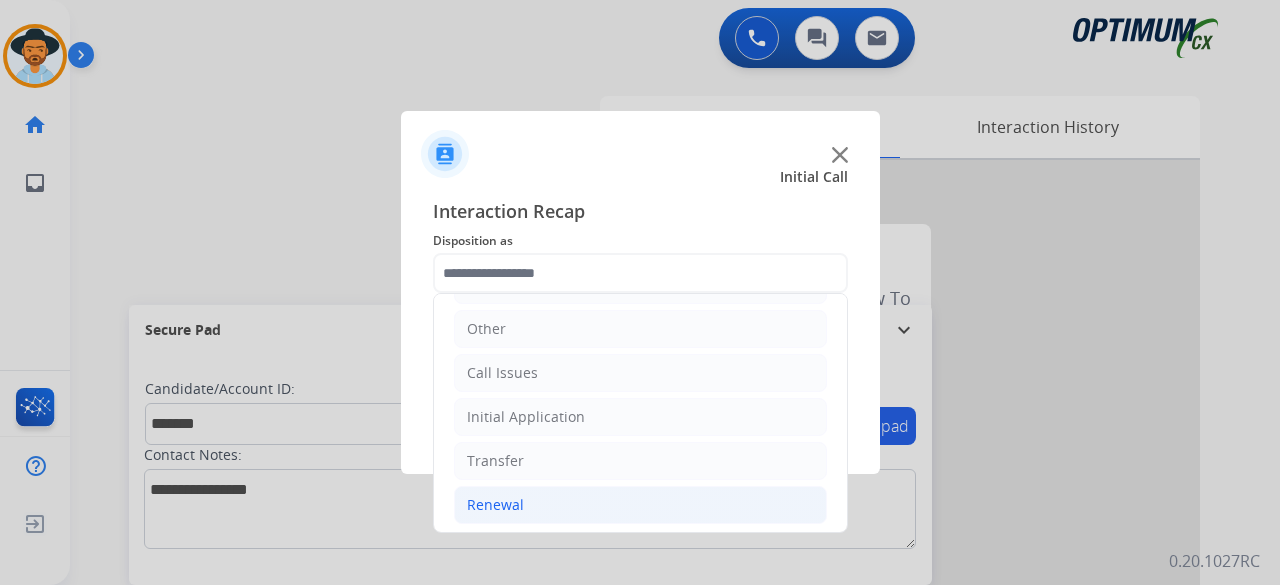 click on "Renewal" 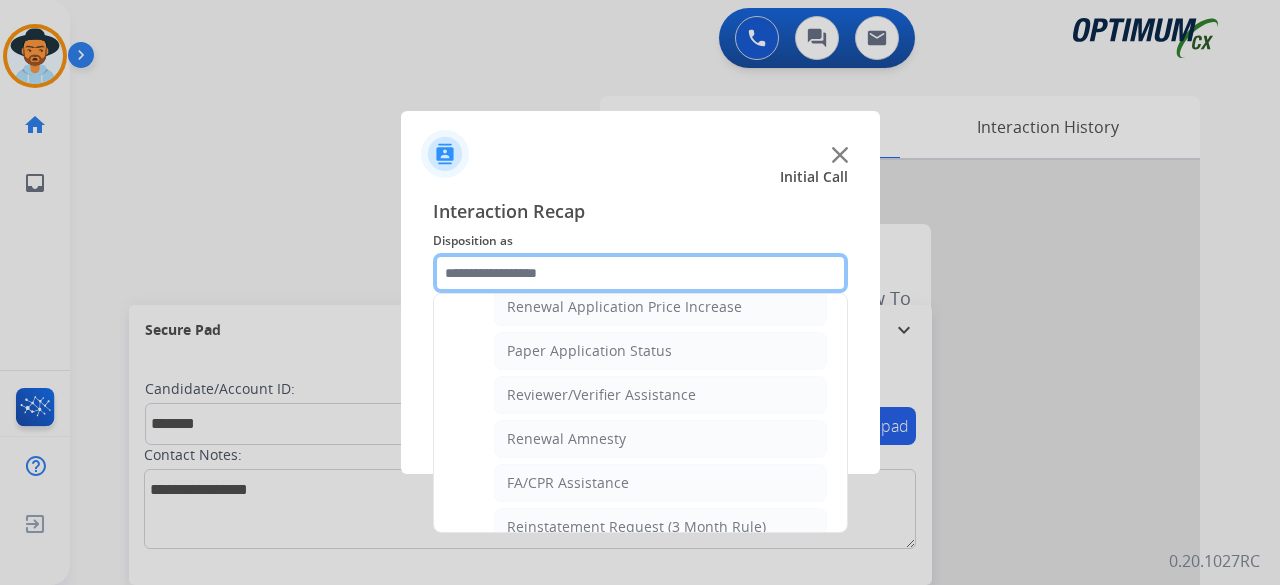 scroll, scrollTop: 707, scrollLeft: 0, axis: vertical 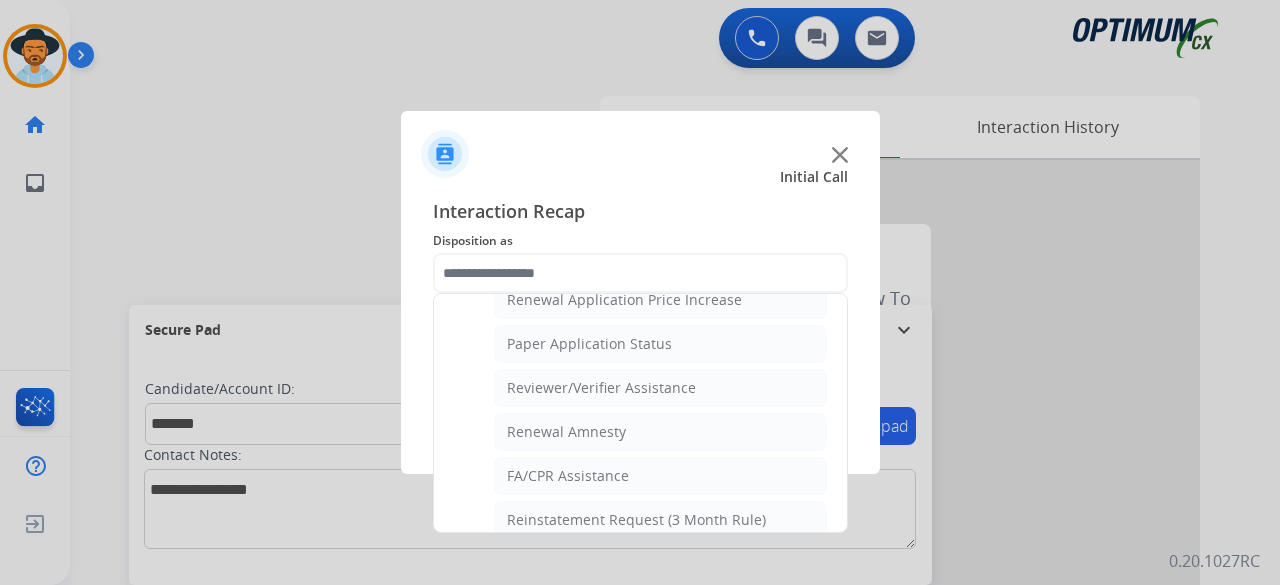 click on "Reviewer/Verifier Assistance" 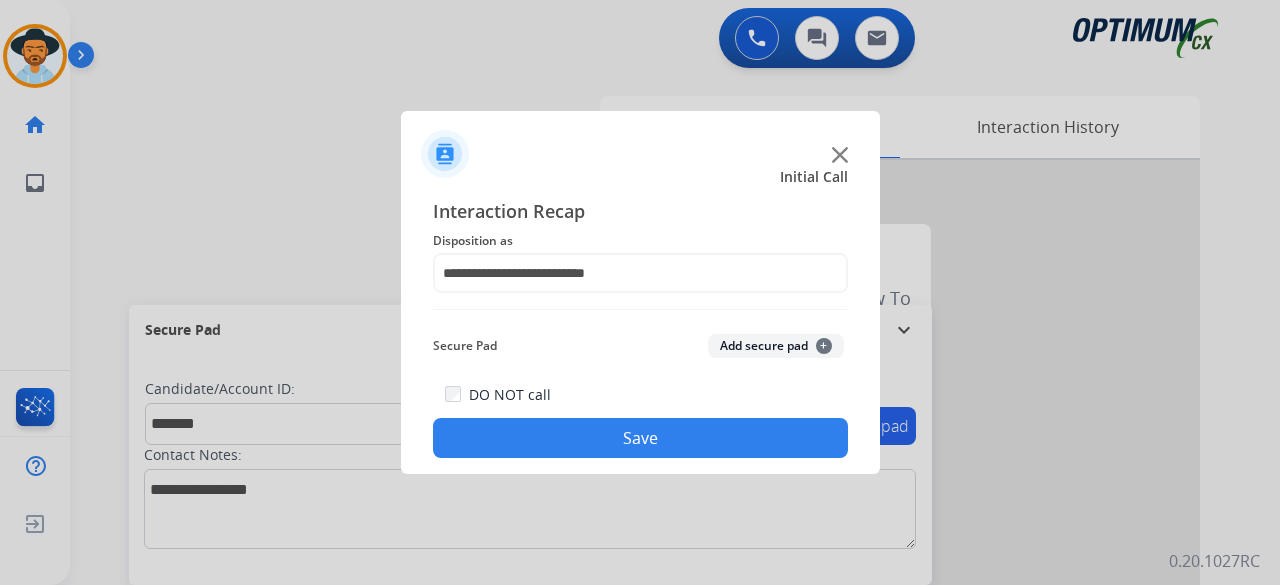 click on "**********" 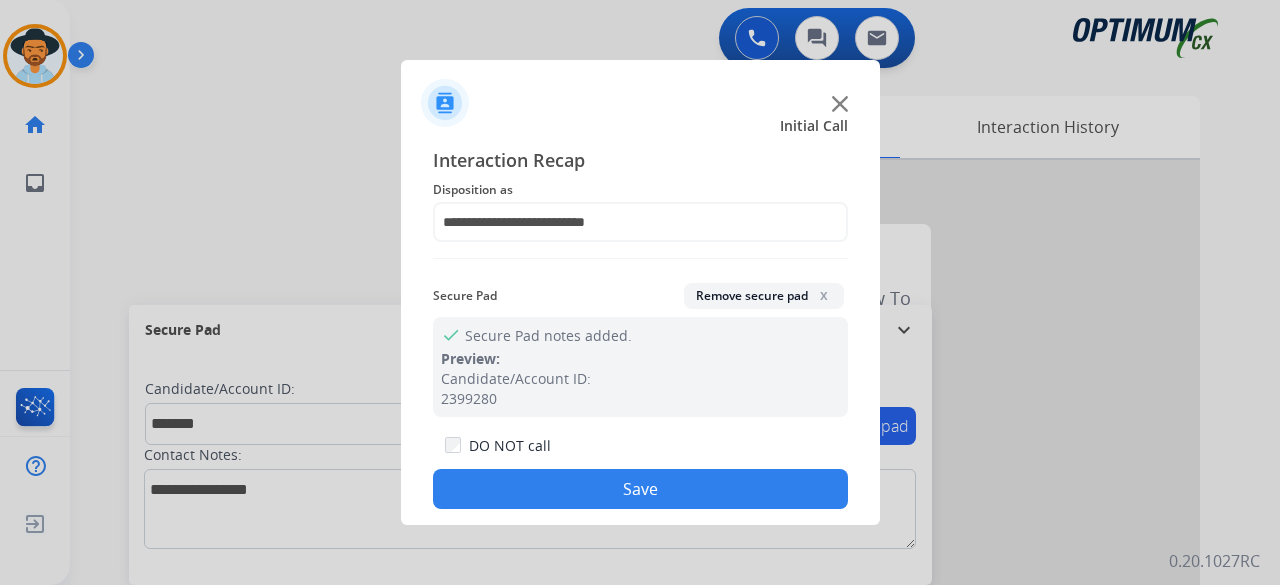 click on "Save" 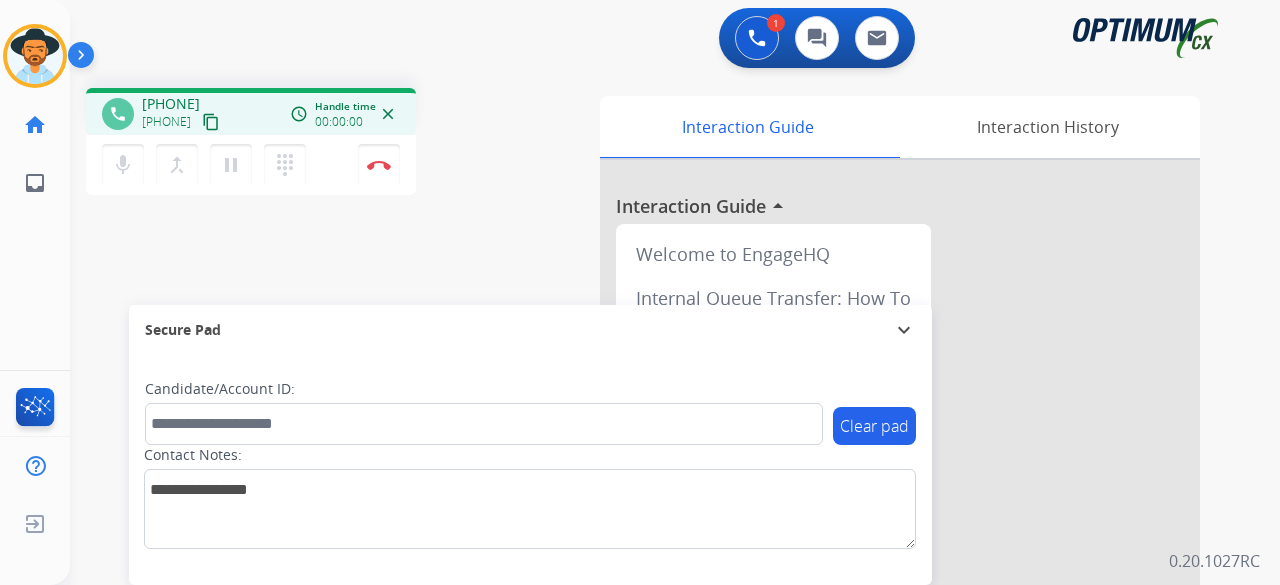 click on "content_copy" at bounding box center (211, 122) 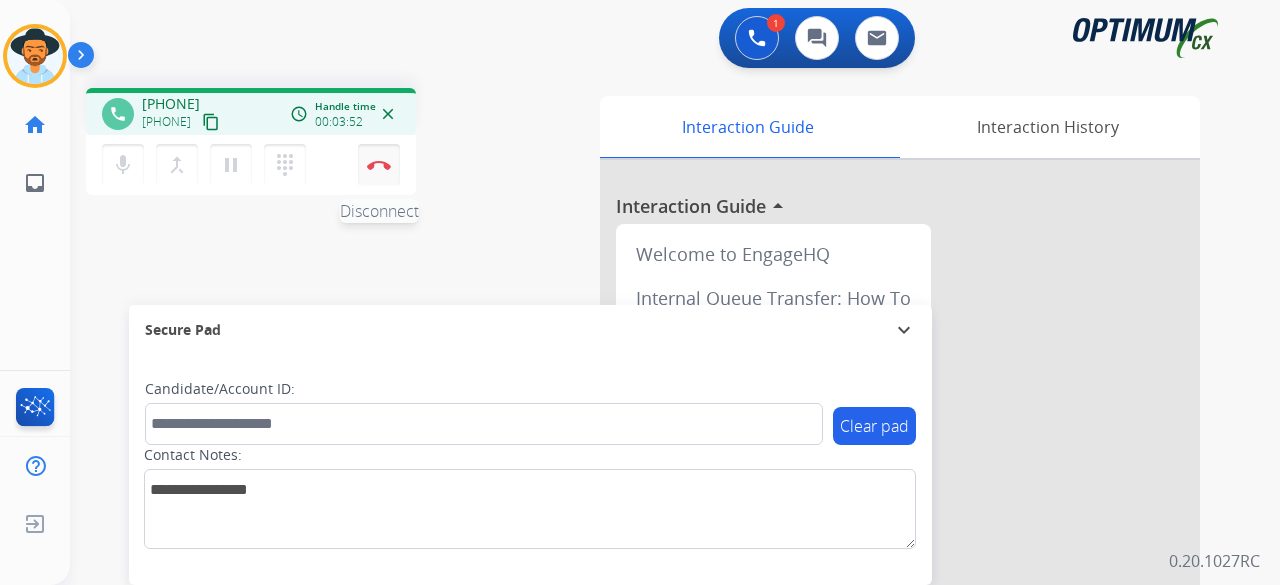 click at bounding box center [379, 165] 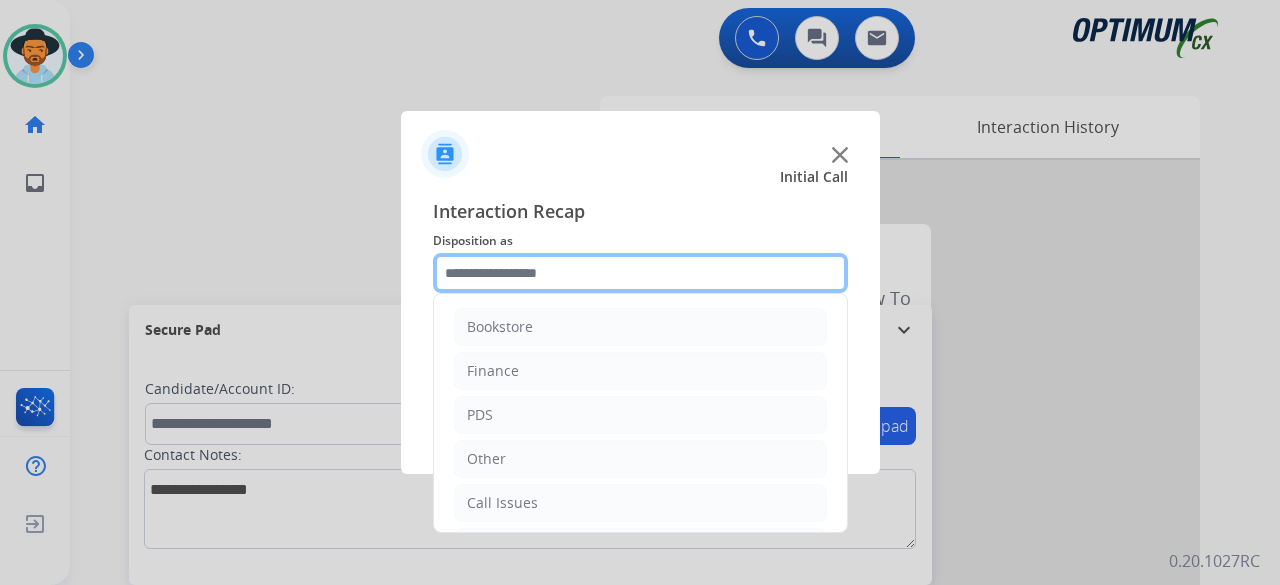click 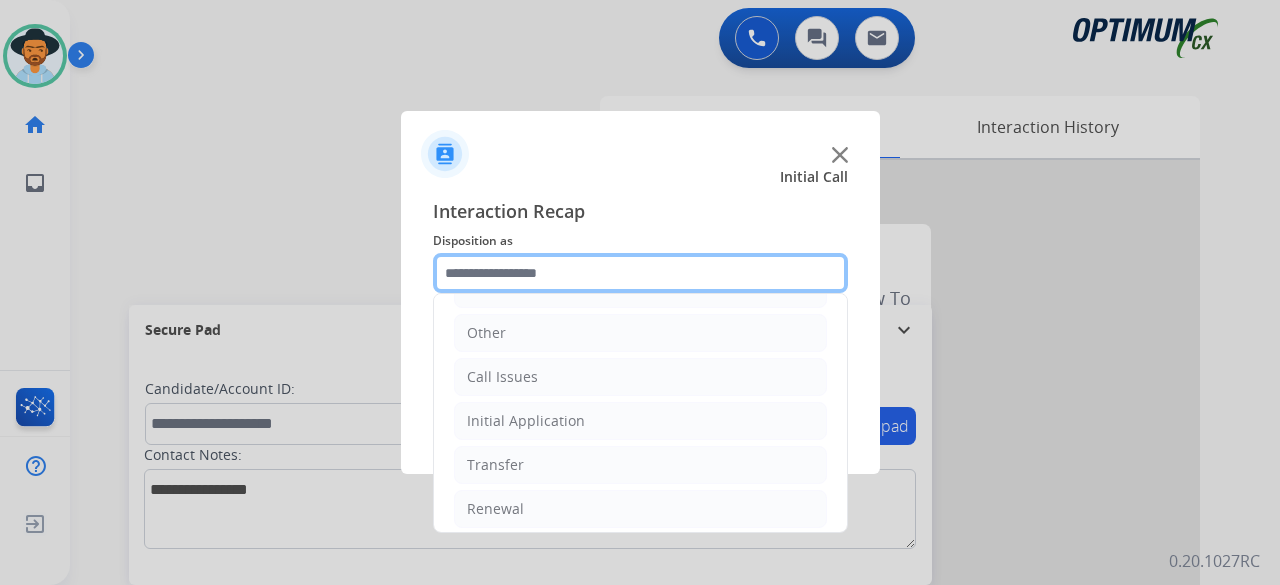 scroll, scrollTop: 130, scrollLeft: 0, axis: vertical 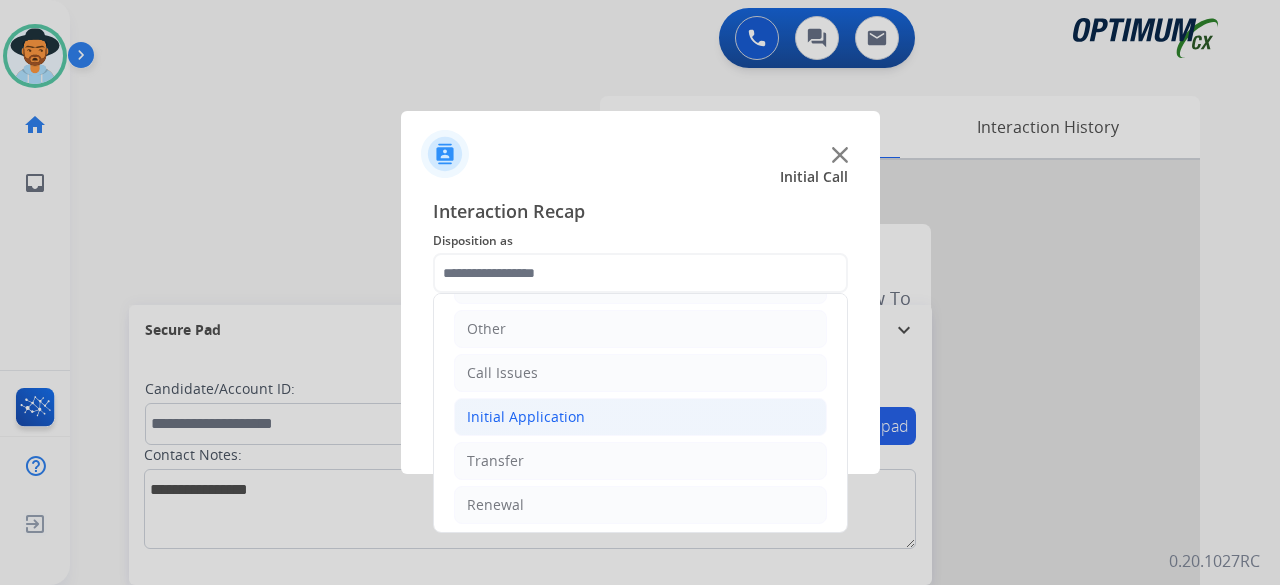 click on "Initial Application" 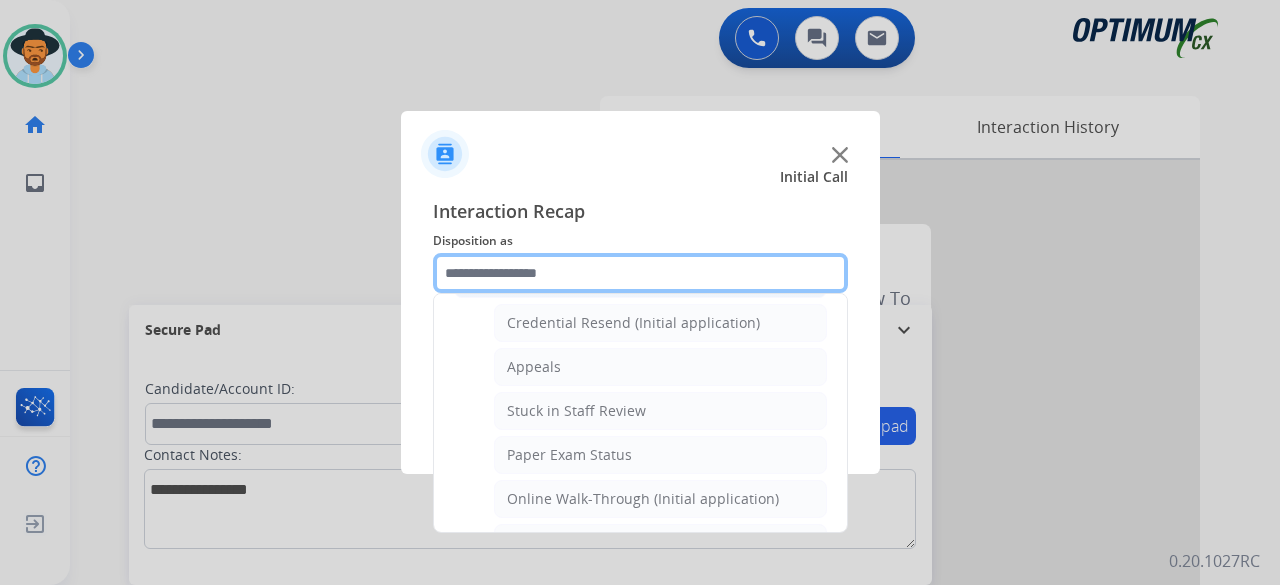 scroll, scrollTop: 295, scrollLeft: 0, axis: vertical 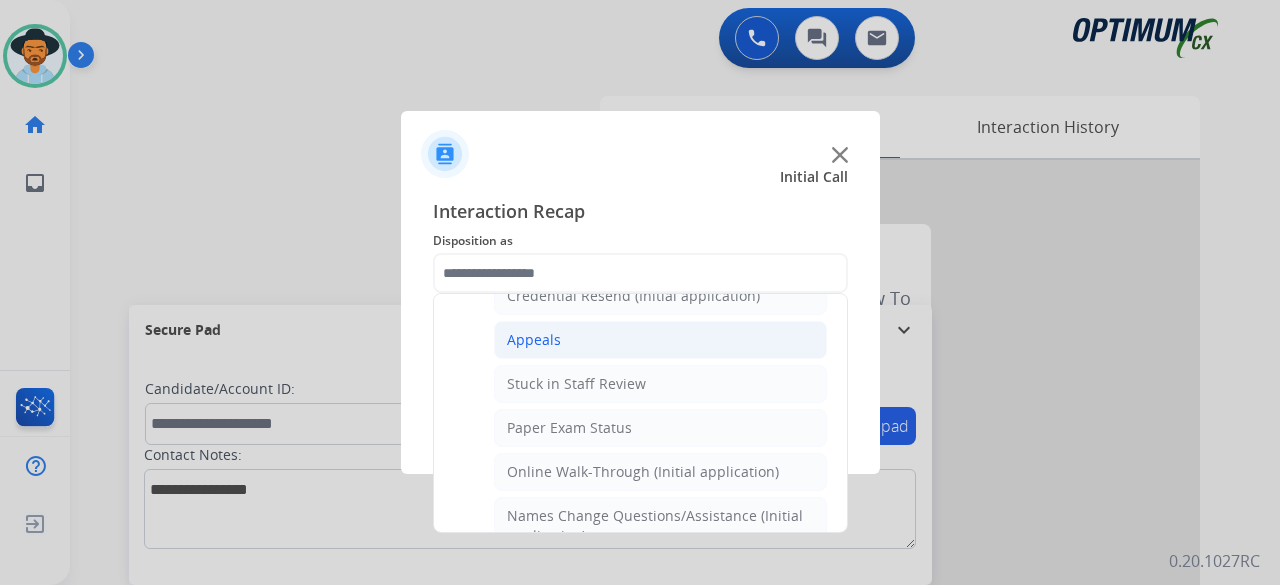 click on "Appeals" 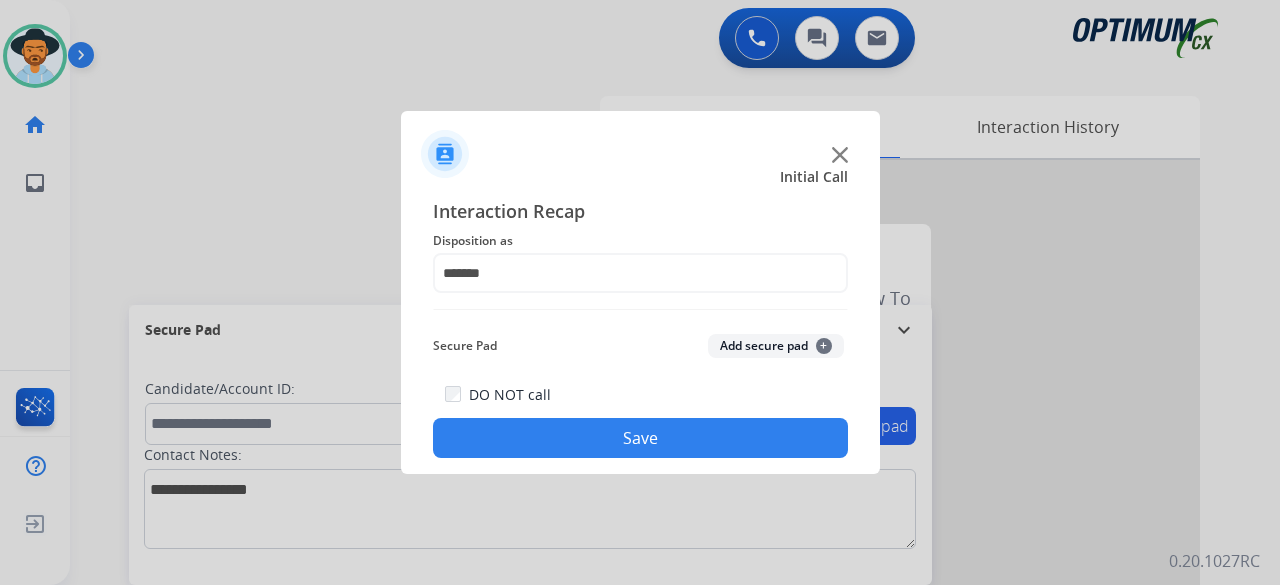 click on "Add secure pad  +" 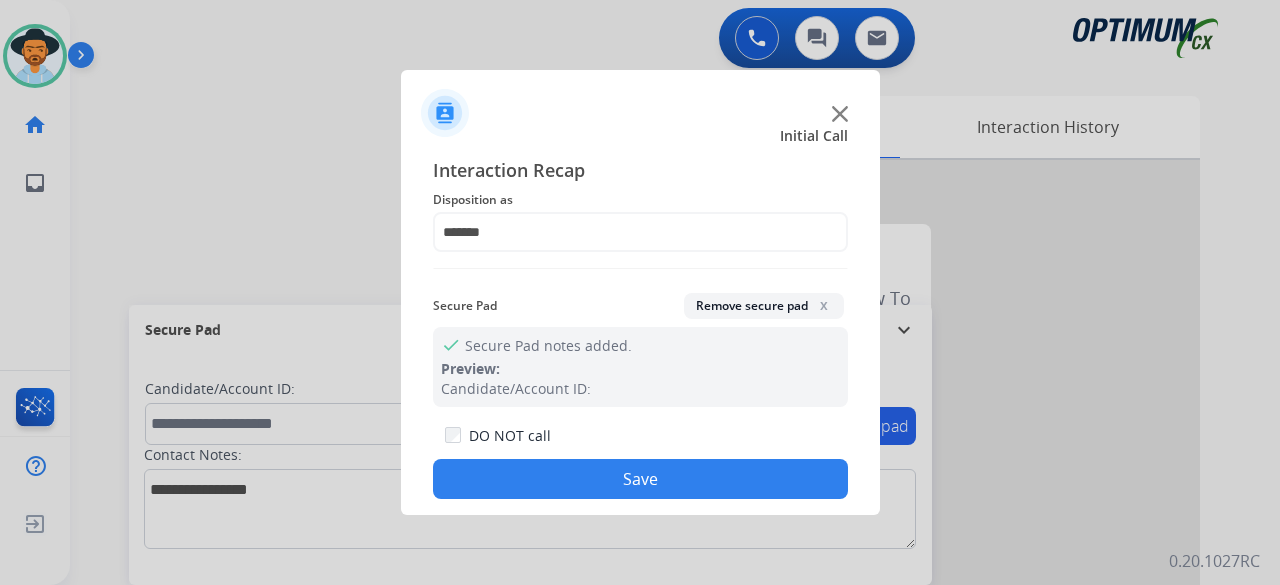 click on "Save" 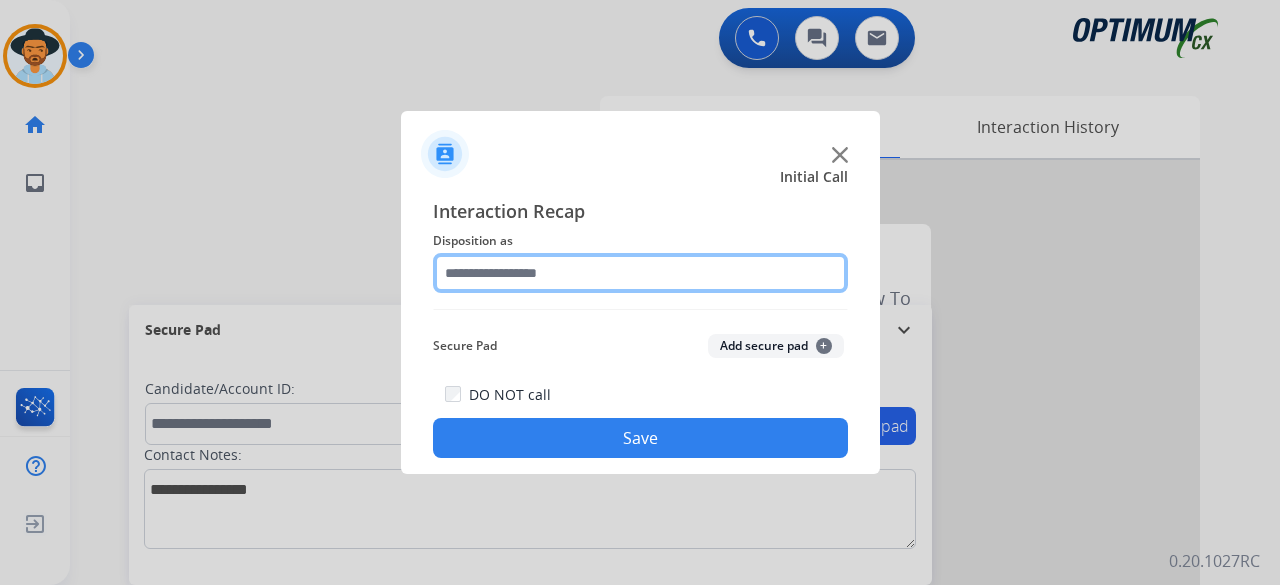 click 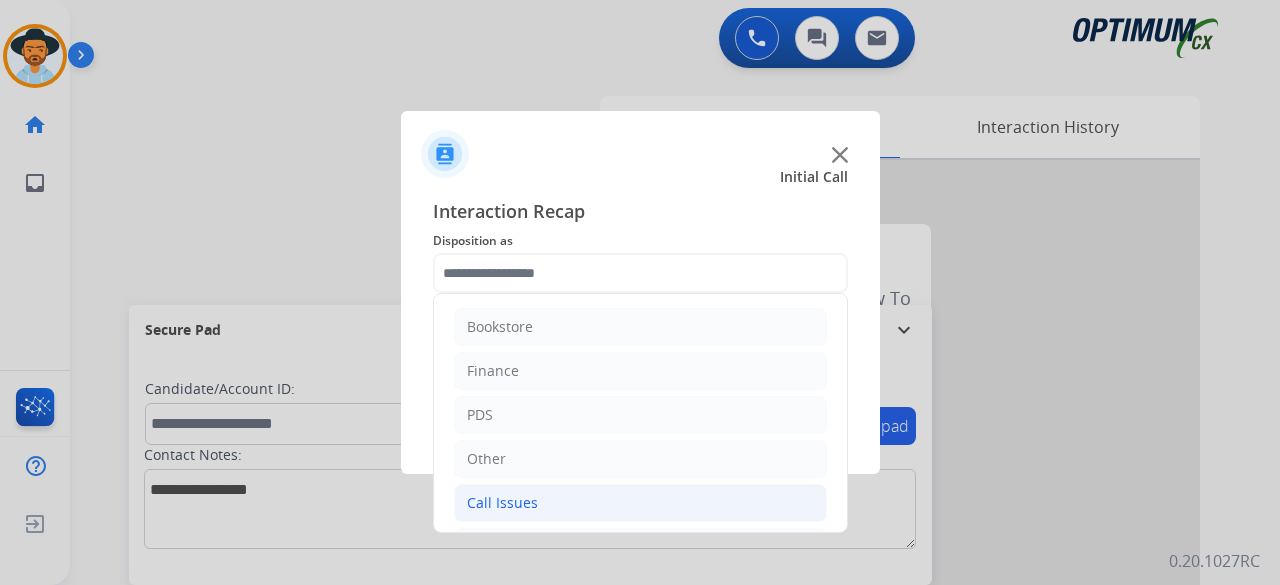 click on "Call Issues" 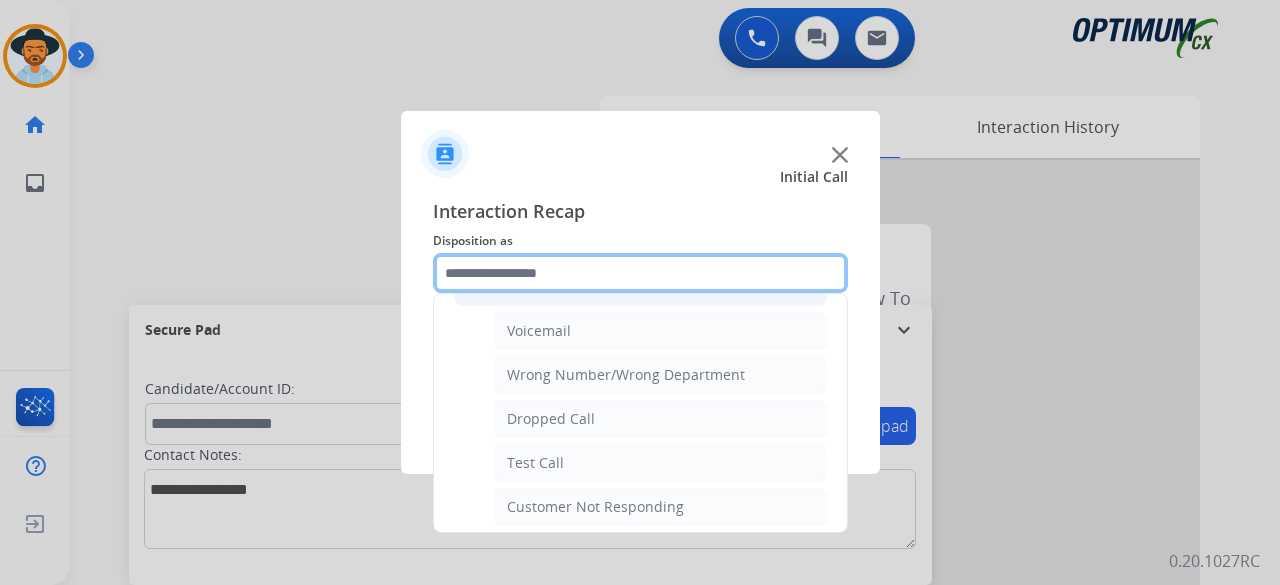 scroll, scrollTop: 252, scrollLeft: 0, axis: vertical 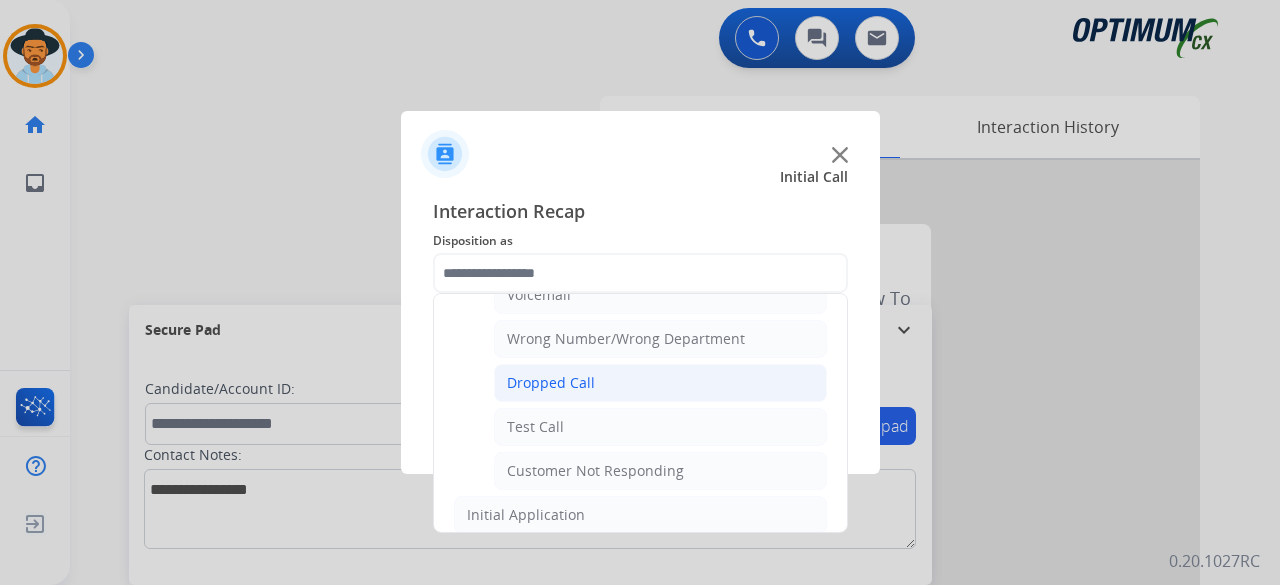 click on "Dropped Call" 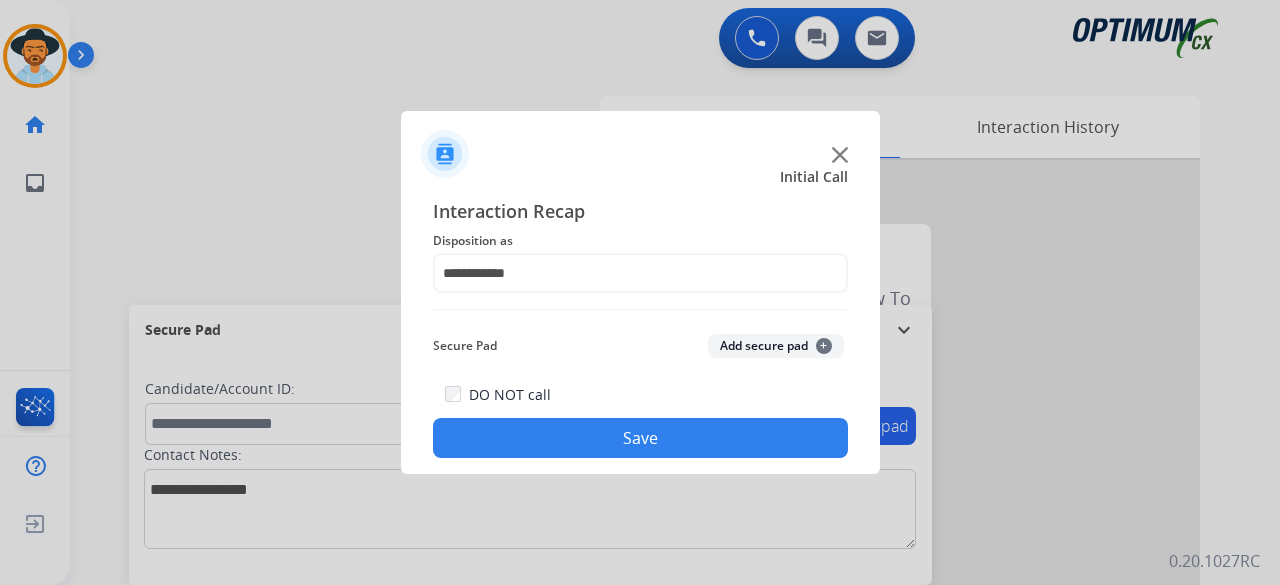 click on "Add secure pad  +" 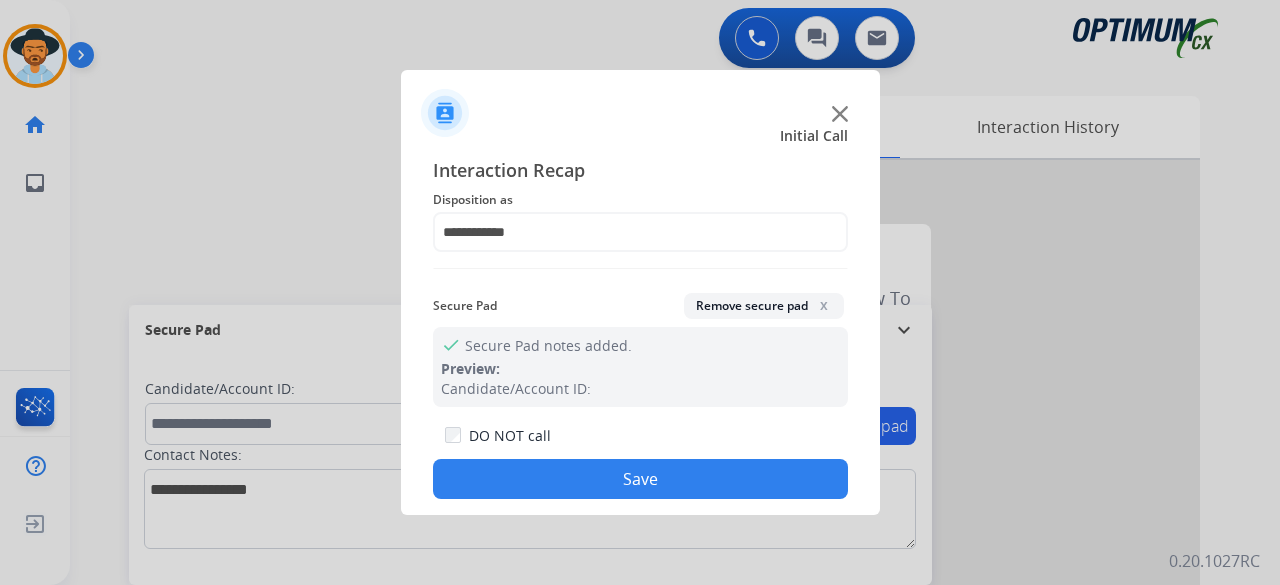 click on "Save" 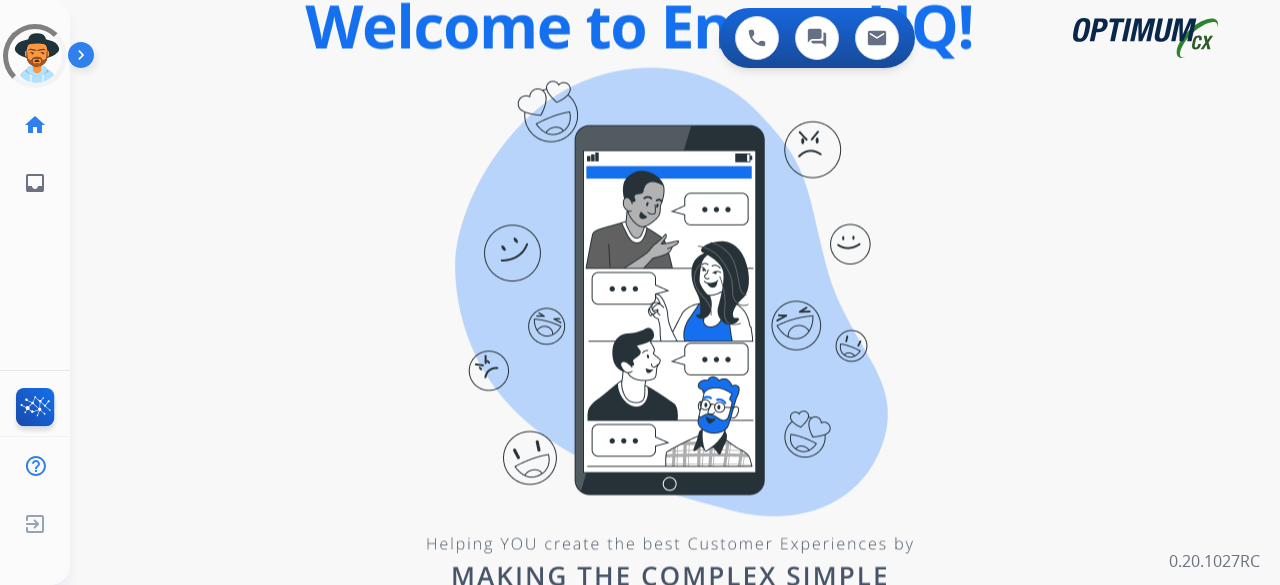 scroll, scrollTop: 0, scrollLeft: 0, axis: both 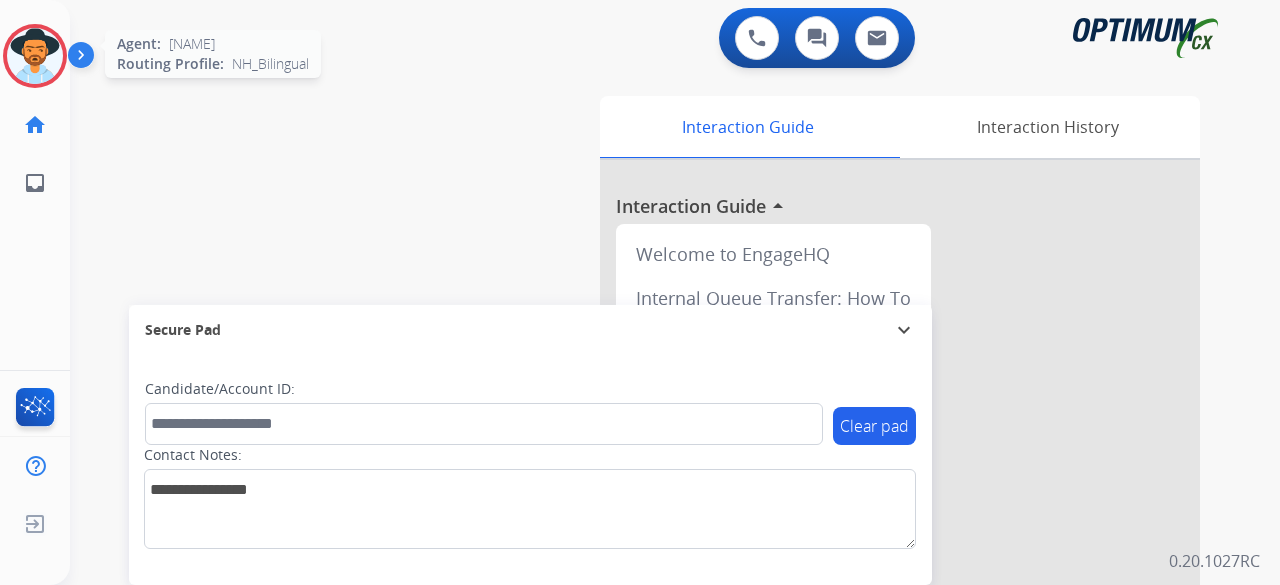 click at bounding box center [35, 56] 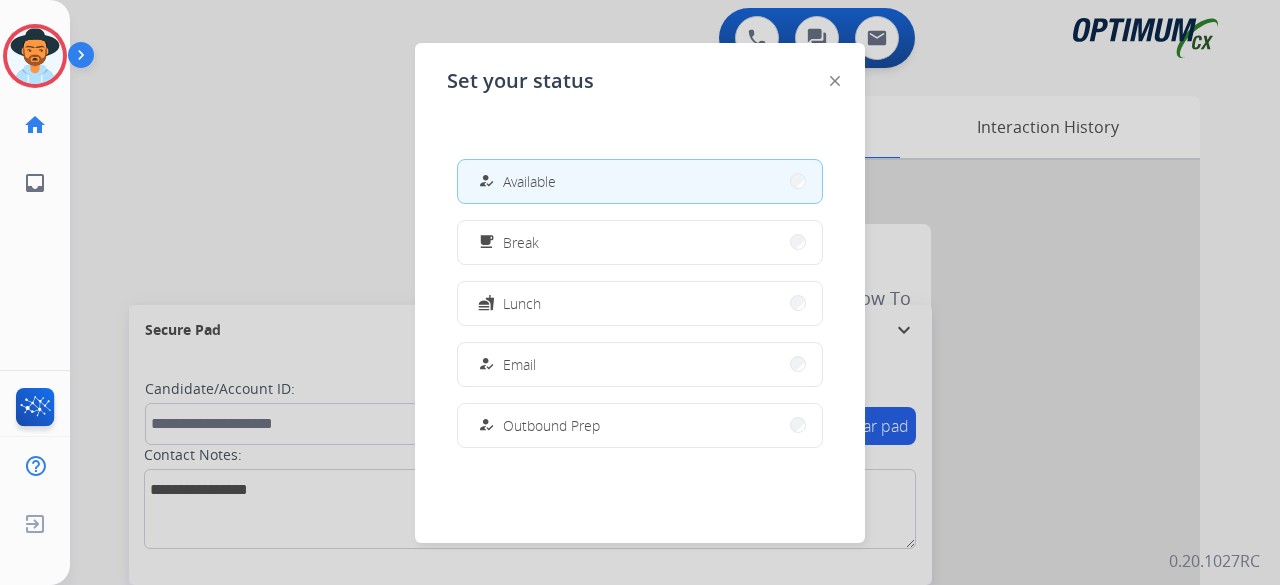 click on "Available" at bounding box center [529, 181] 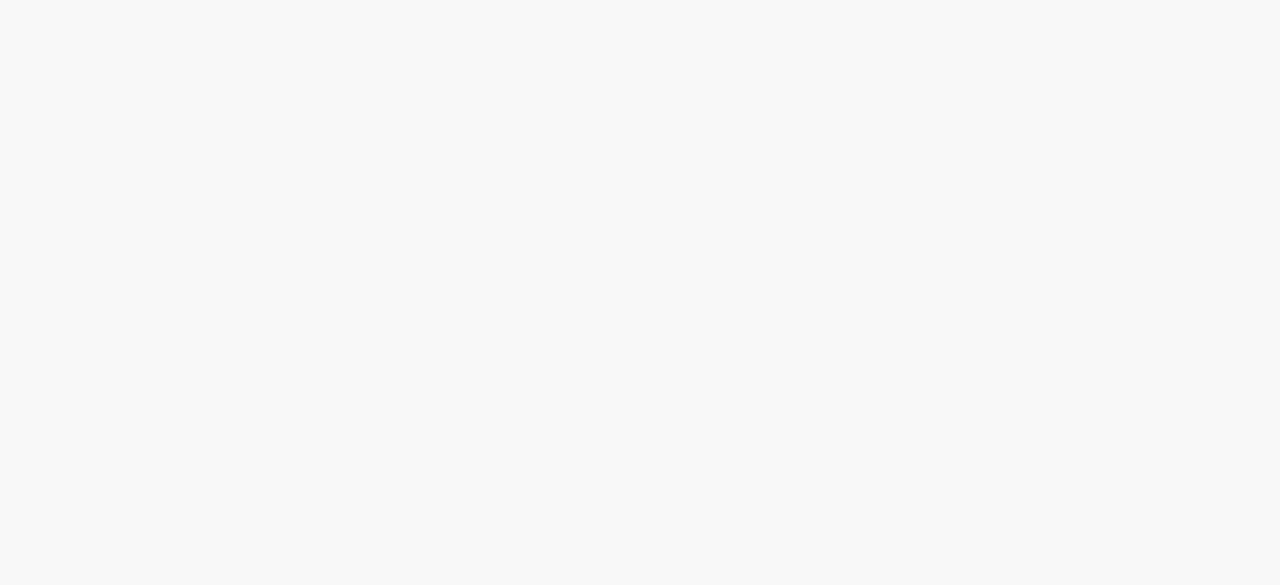 scroll, scrollTop: 0, scrollLeft: 0, axis: both 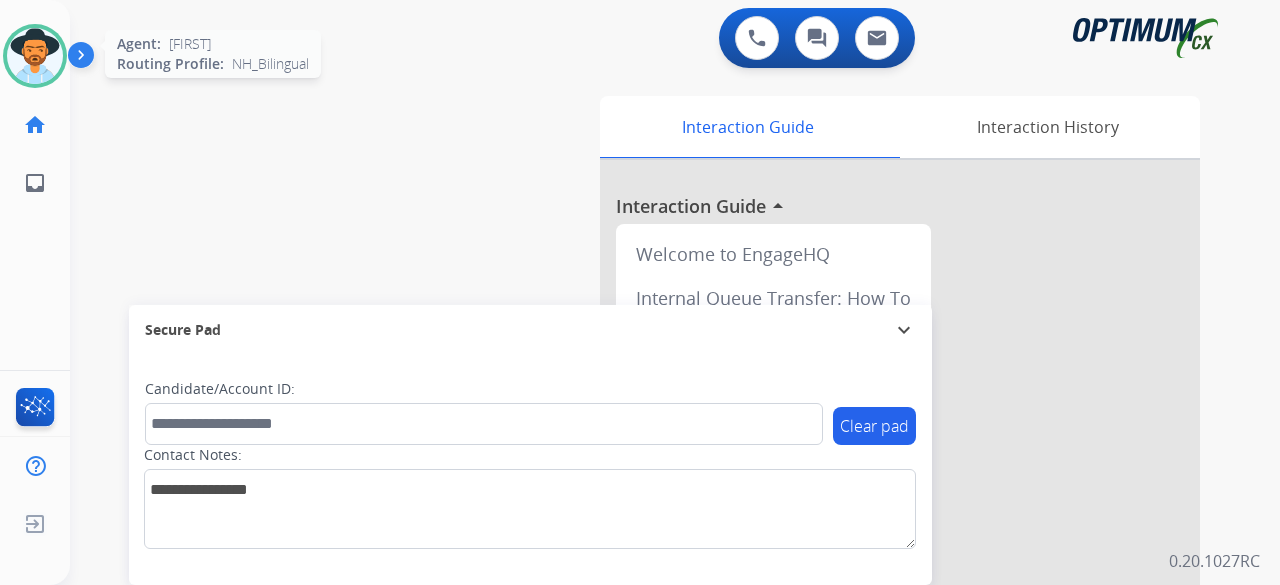 click at bounding box center [35, 56] 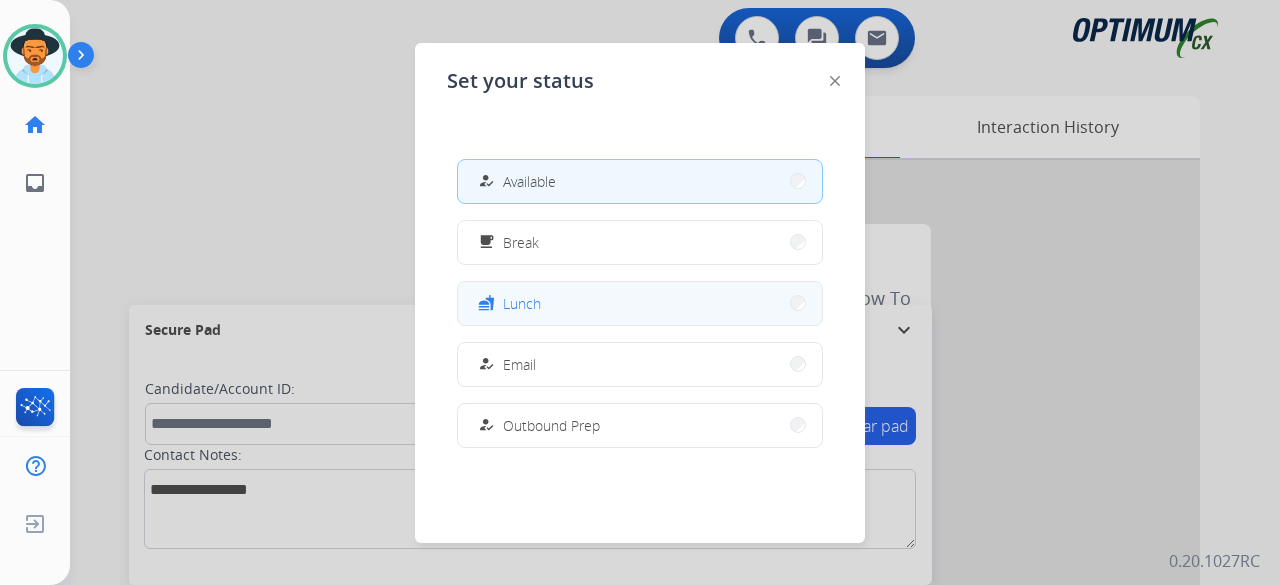 click on "fastfood Lunch" at bounding box center (640, 303) 